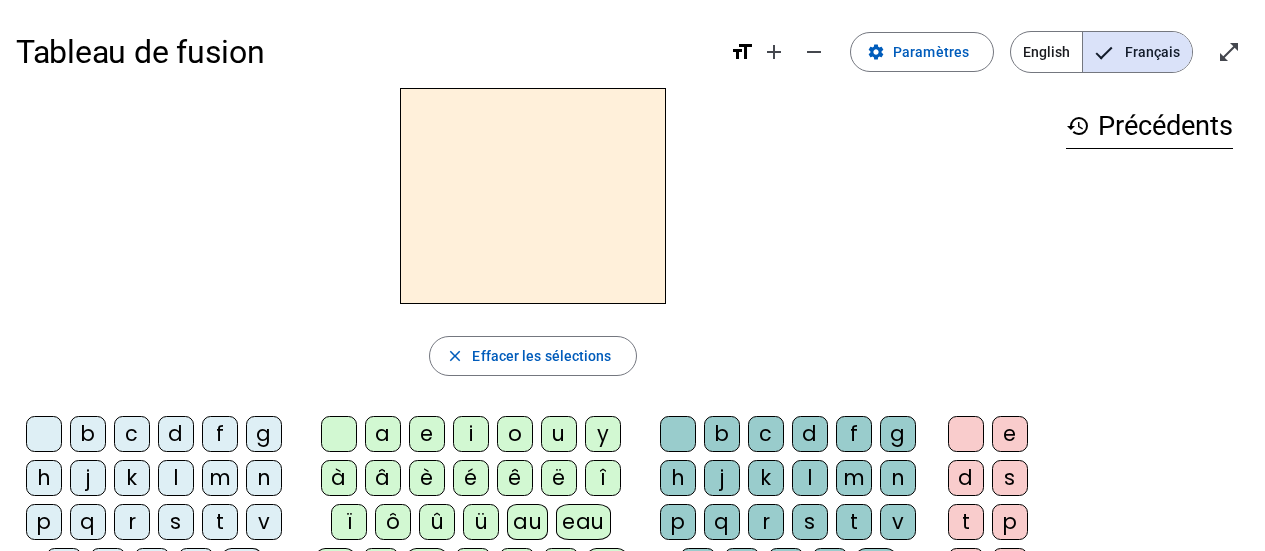 scroll, scrollTop: 0, scrollLeft: 0, axis: both 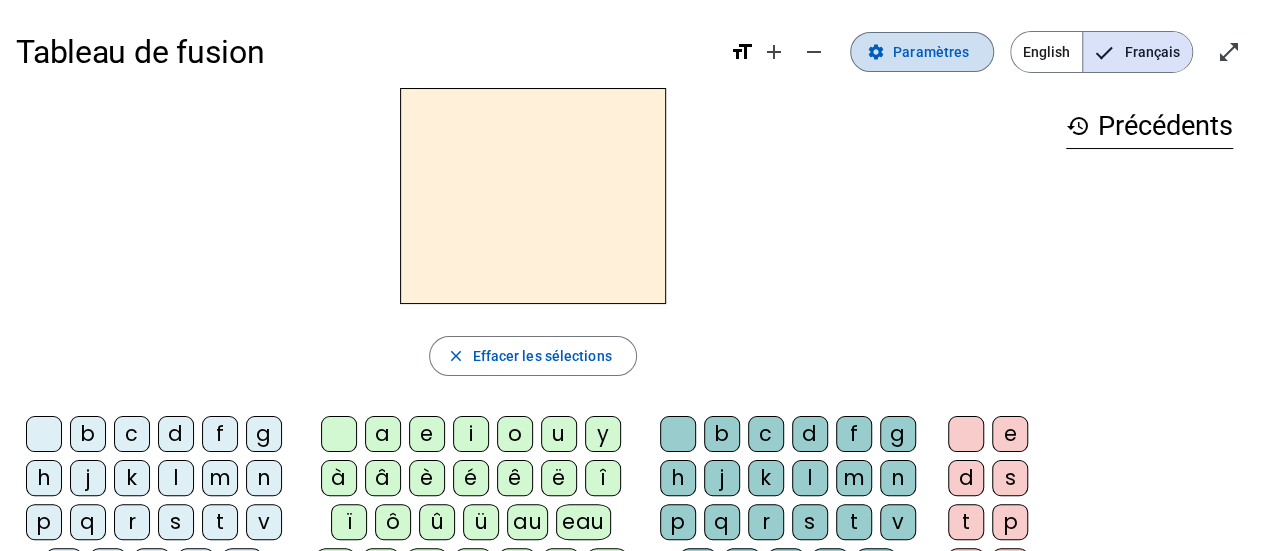 click on "Paramètres" at bounding box center (931, 52) 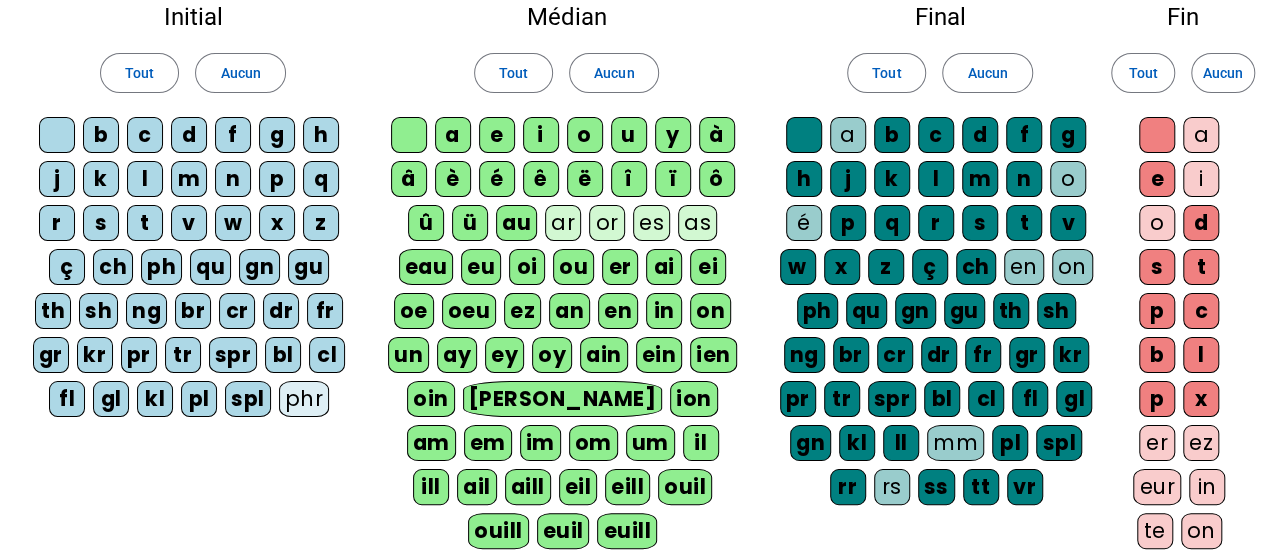 scroll, scrollTop: 124, scrollLeft: 0, axis: vertical 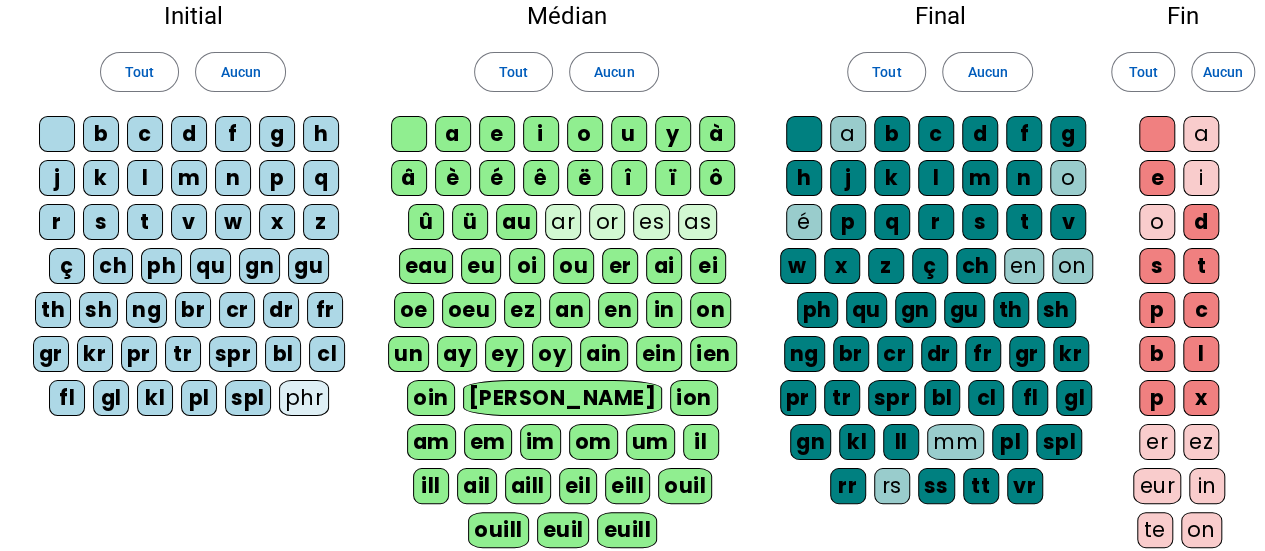 click on "spl" 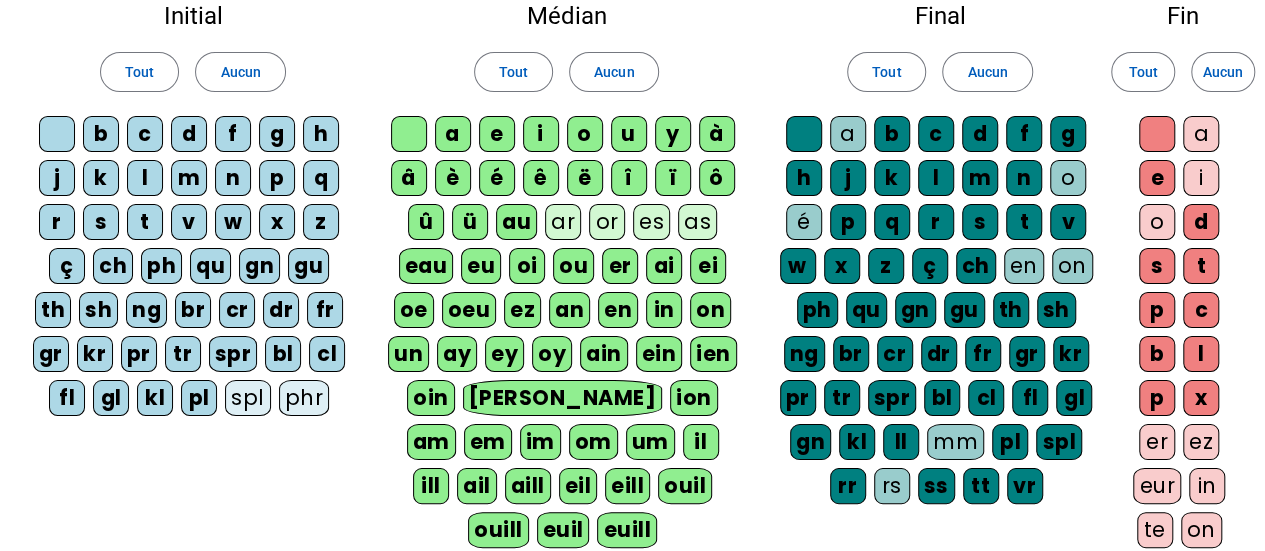 click on "pl" 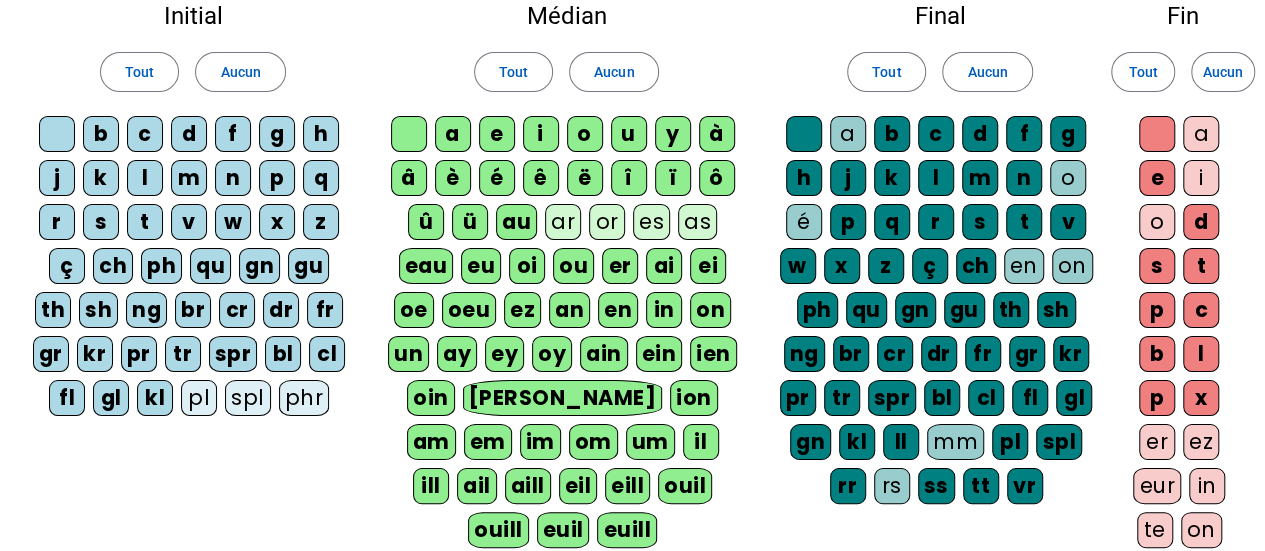 click on "kl" 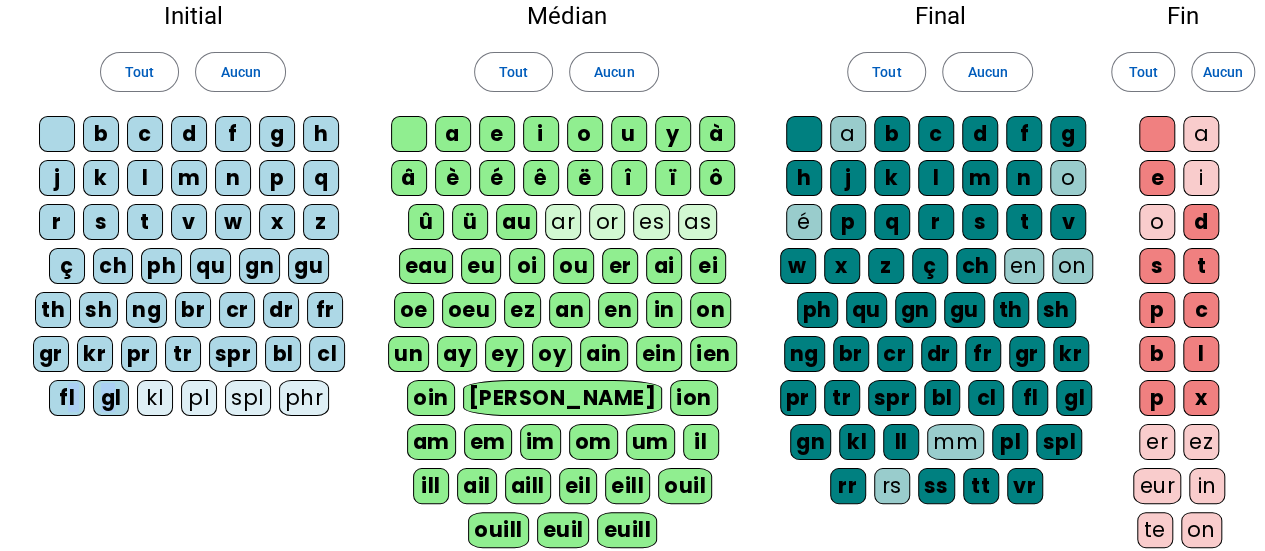 drag, startPoint x: 116, startPoint y: 391, endPoint x: 67, endPoint y: 385, distance: 49.365982 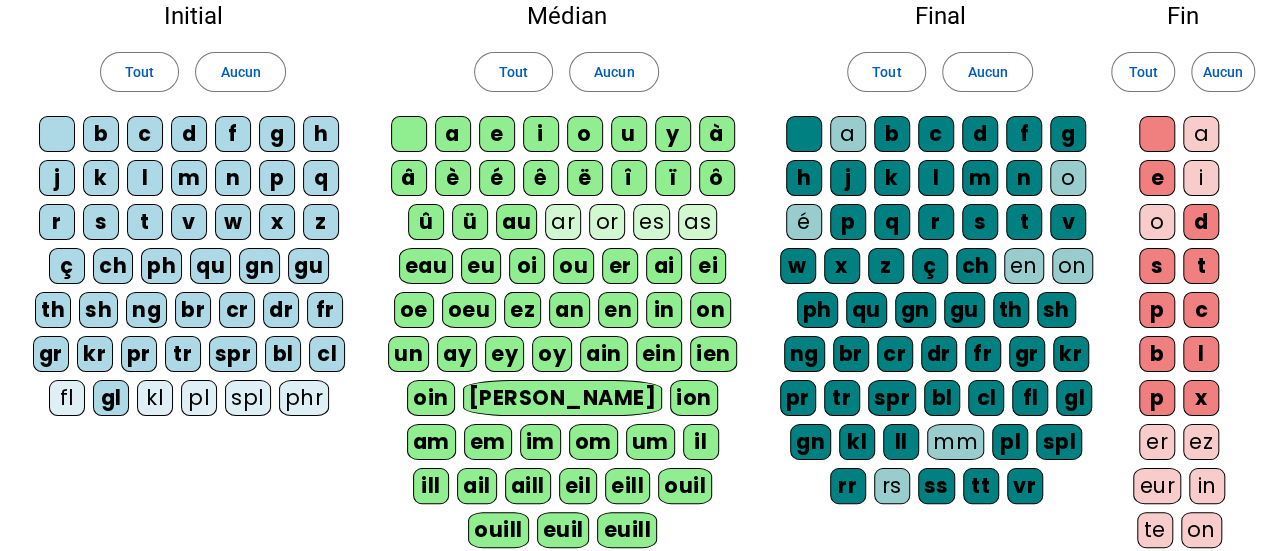 click on "gl" 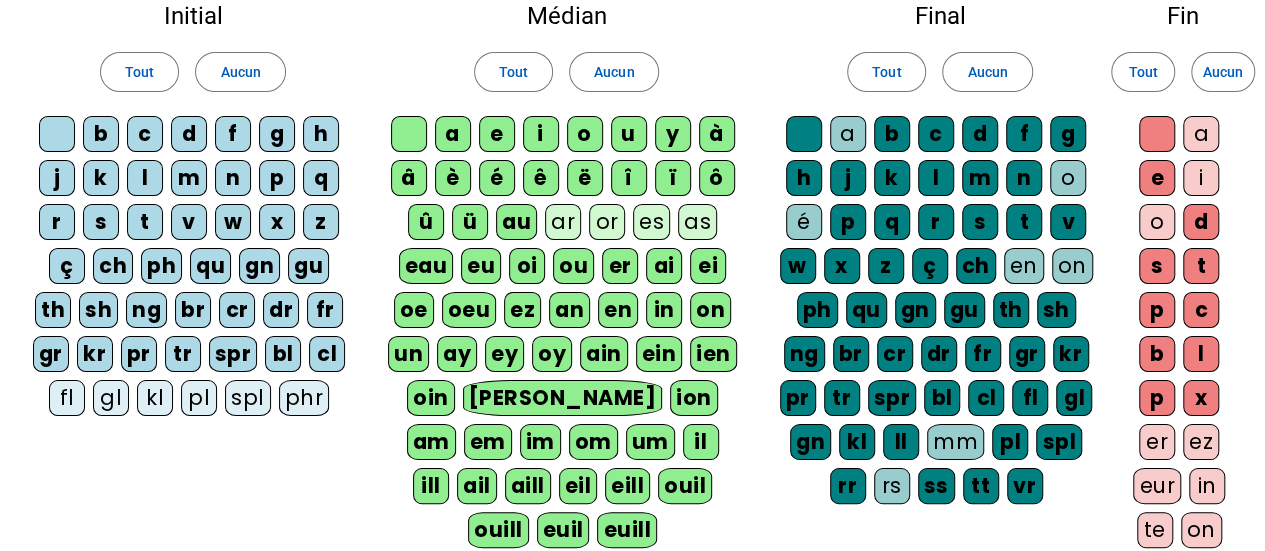 click on "kr" 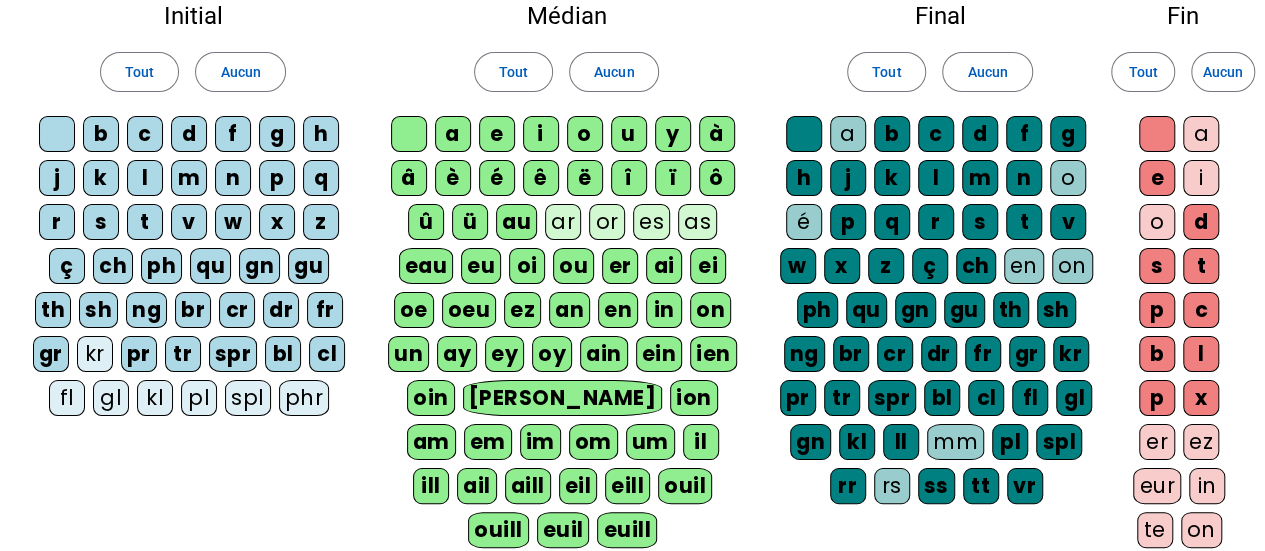 click on "gr" 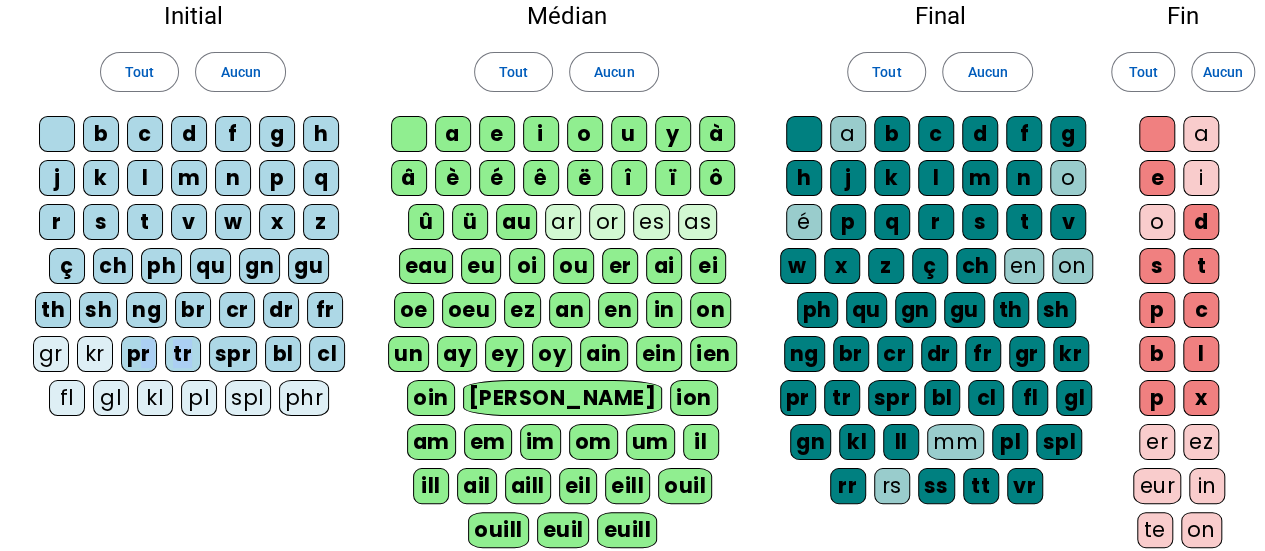 drag, startPoint x: 142, startPoint y: 343, endPoint x: 196, endPoint y: 341, distance: 54.037025 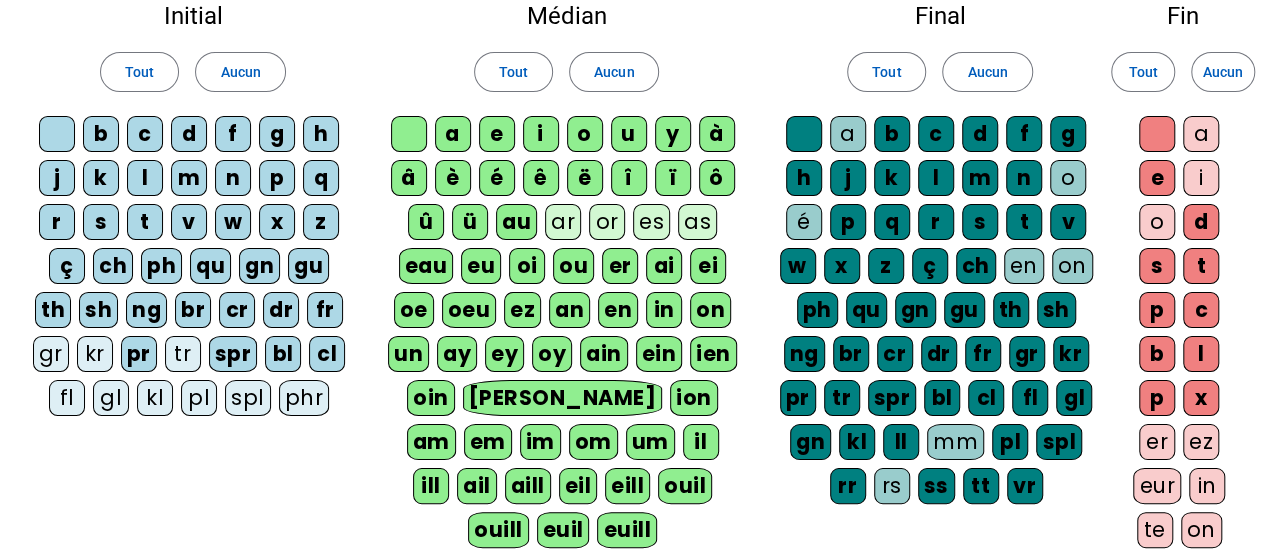 click on "pr" 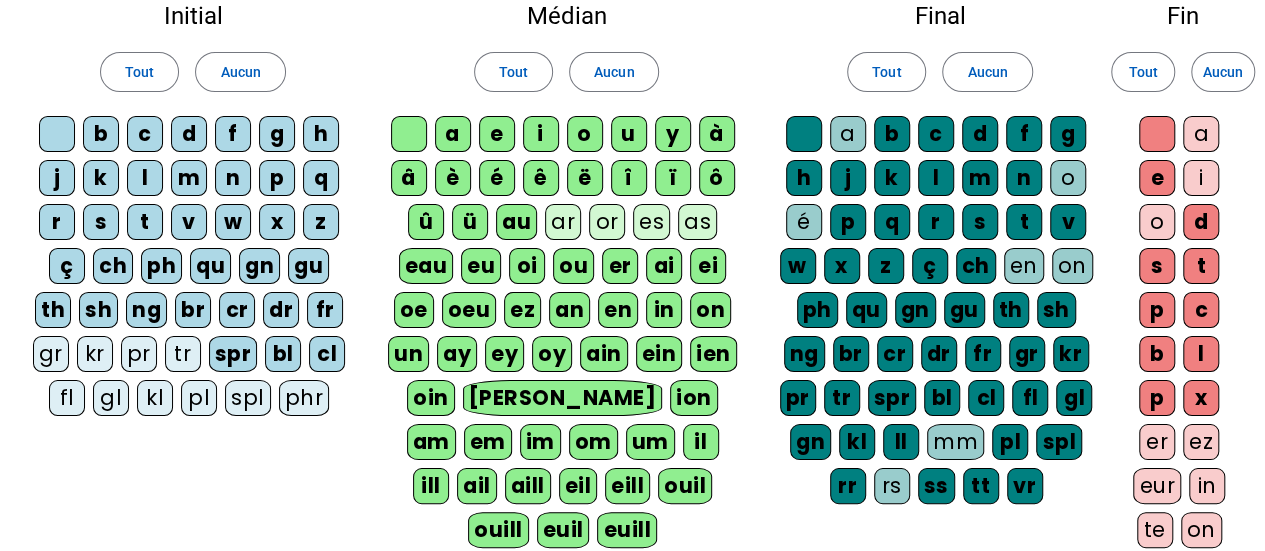 click on "spr" 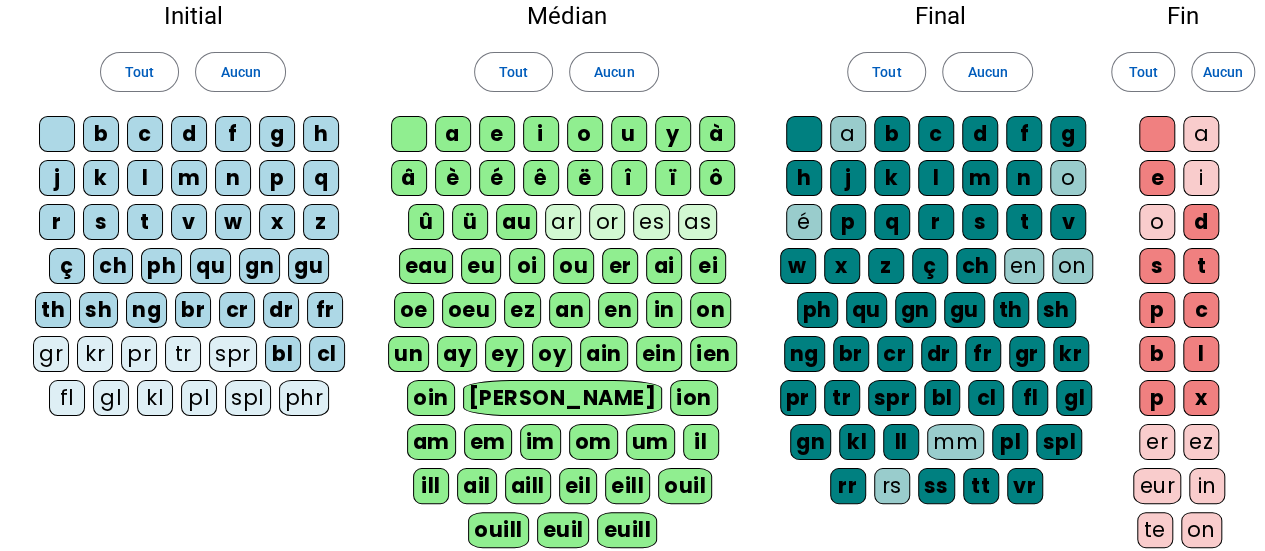 click on "bl" 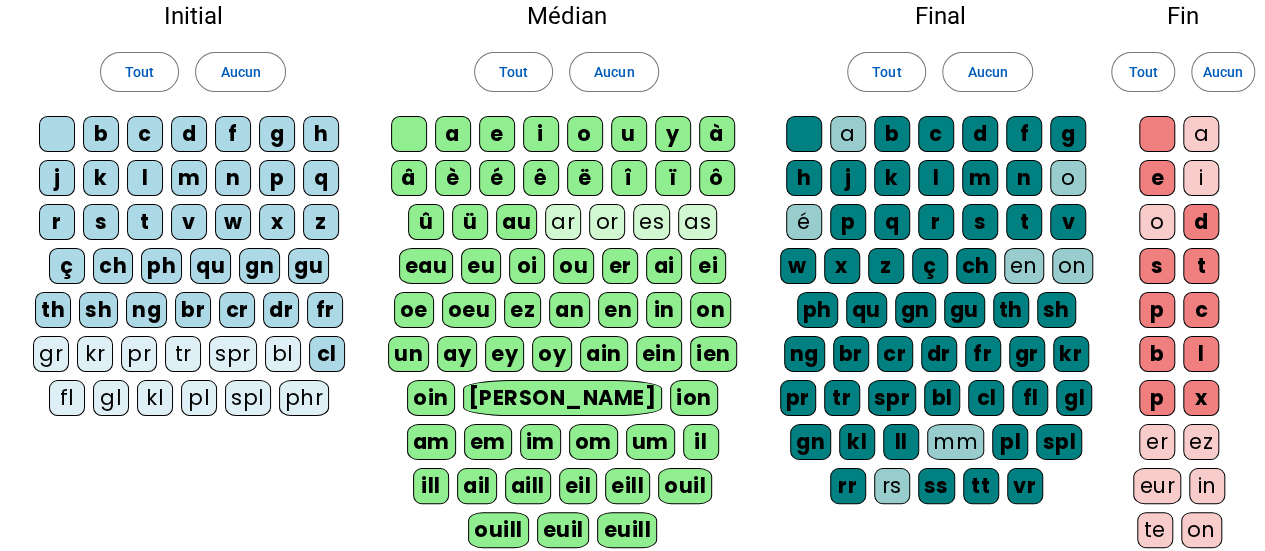 click on "cl" 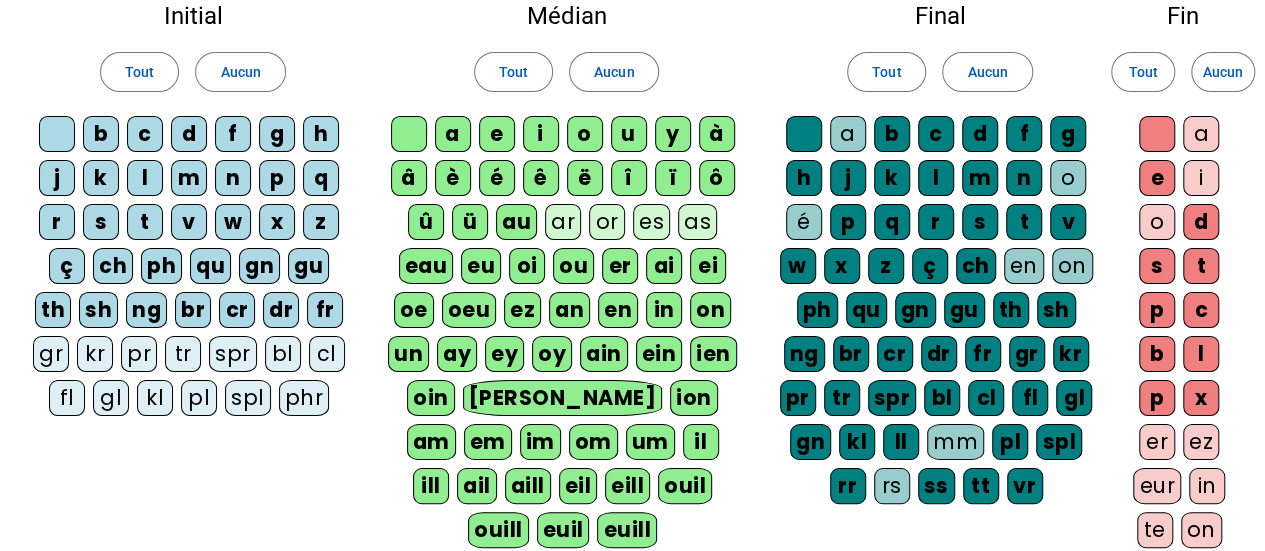 click on "fr" 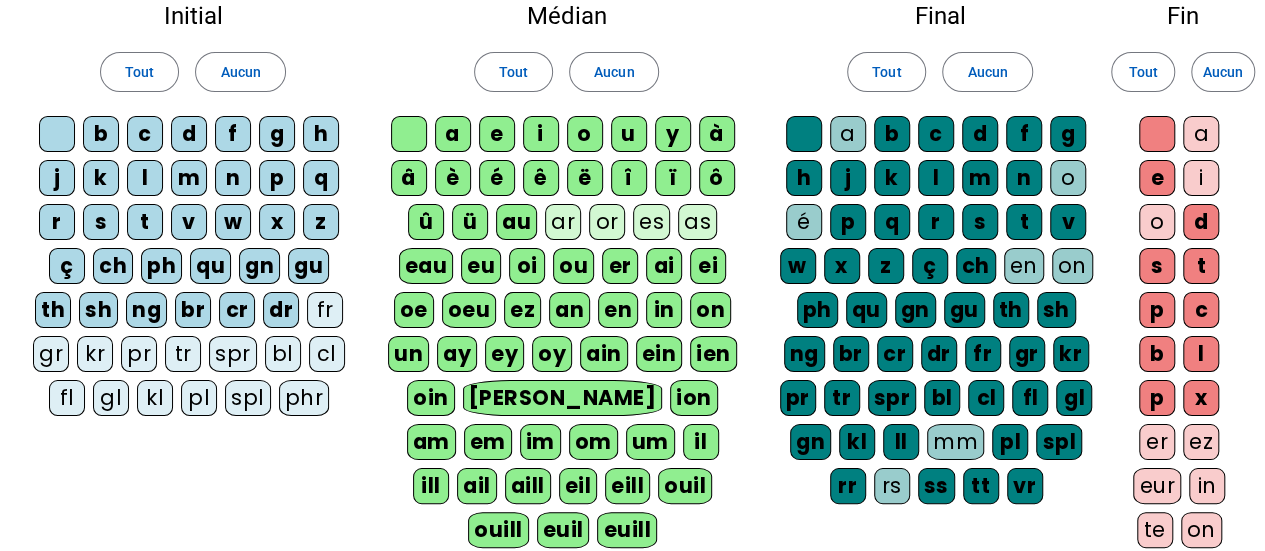 click on "dr" 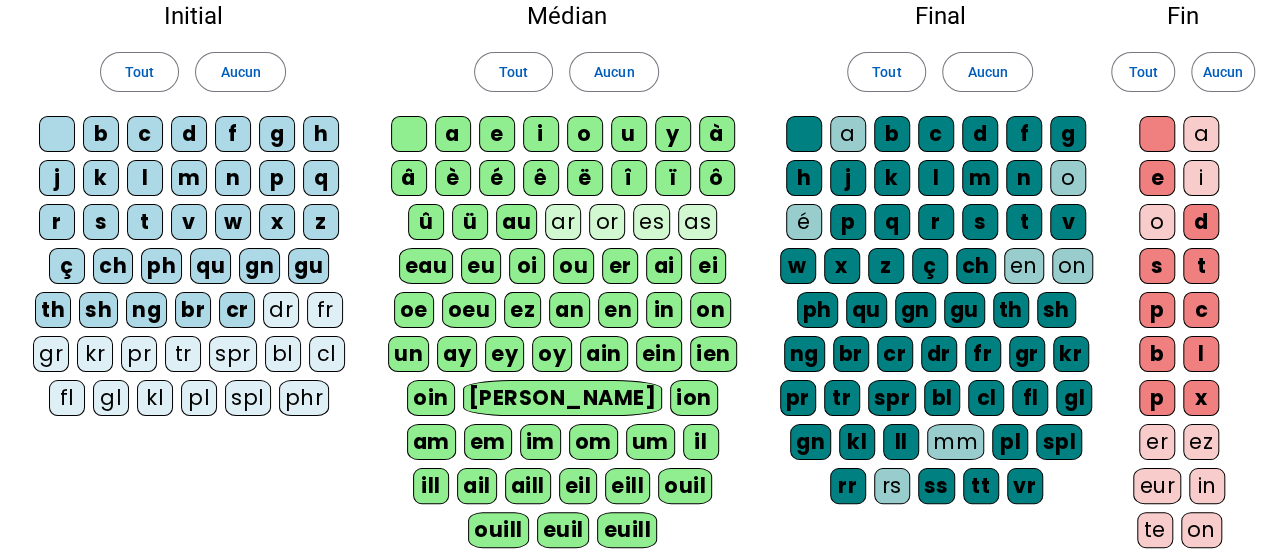 click on "cr" 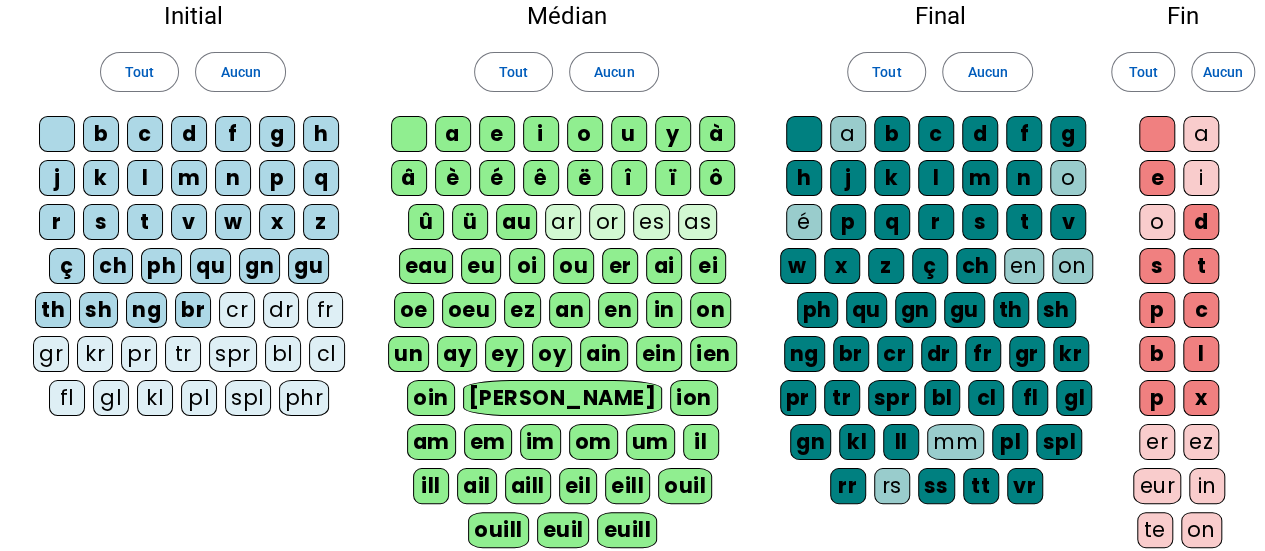 click on "br" 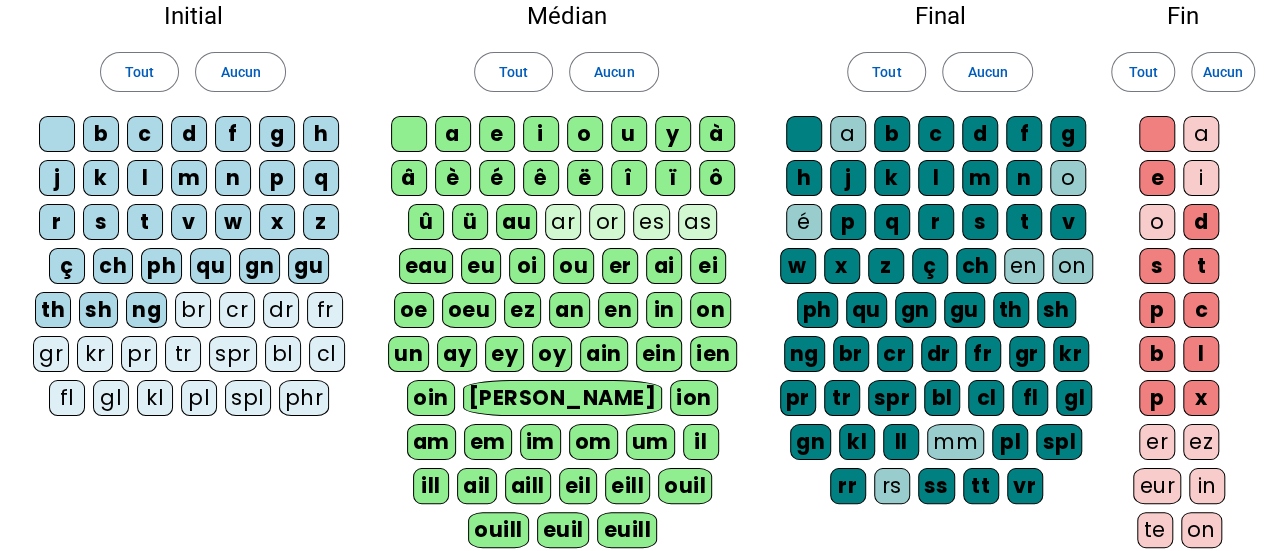 click on "ng" 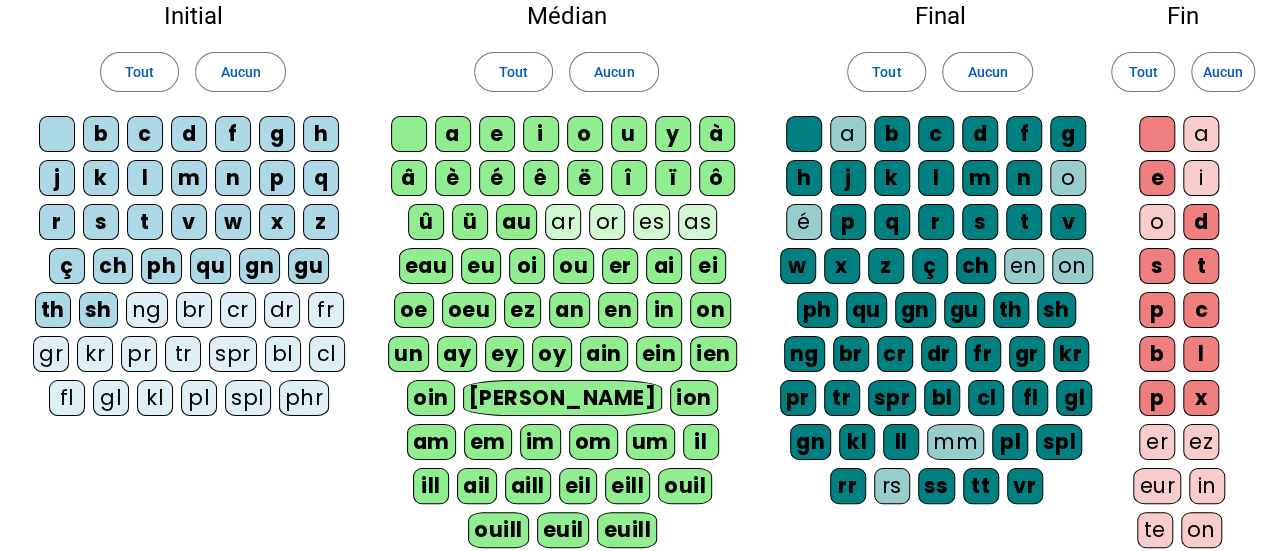 click on "sh" 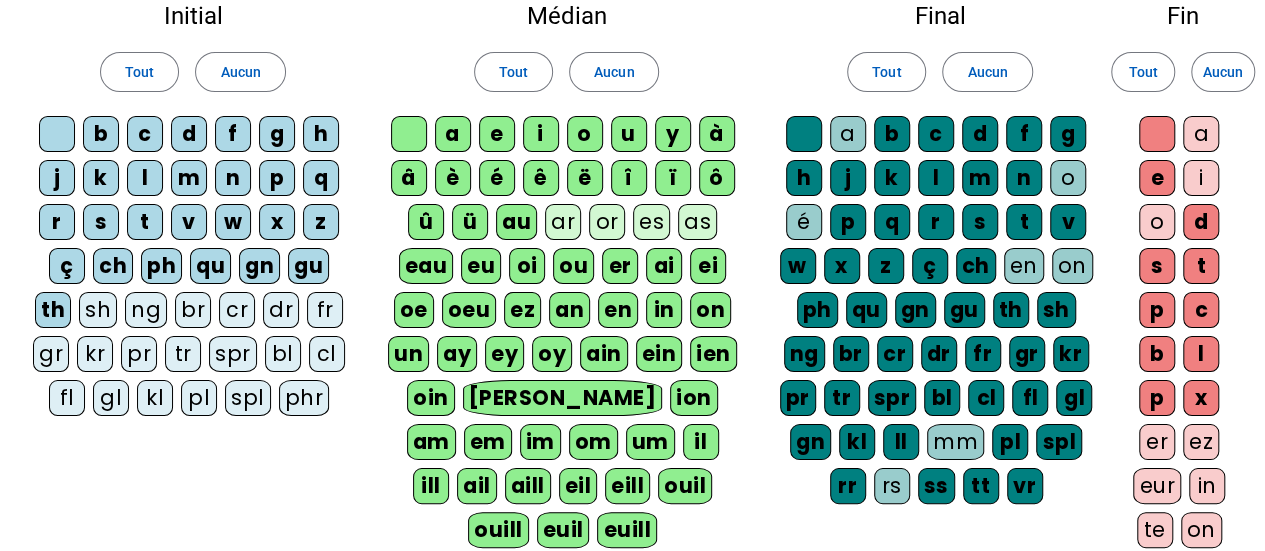 click on "th" 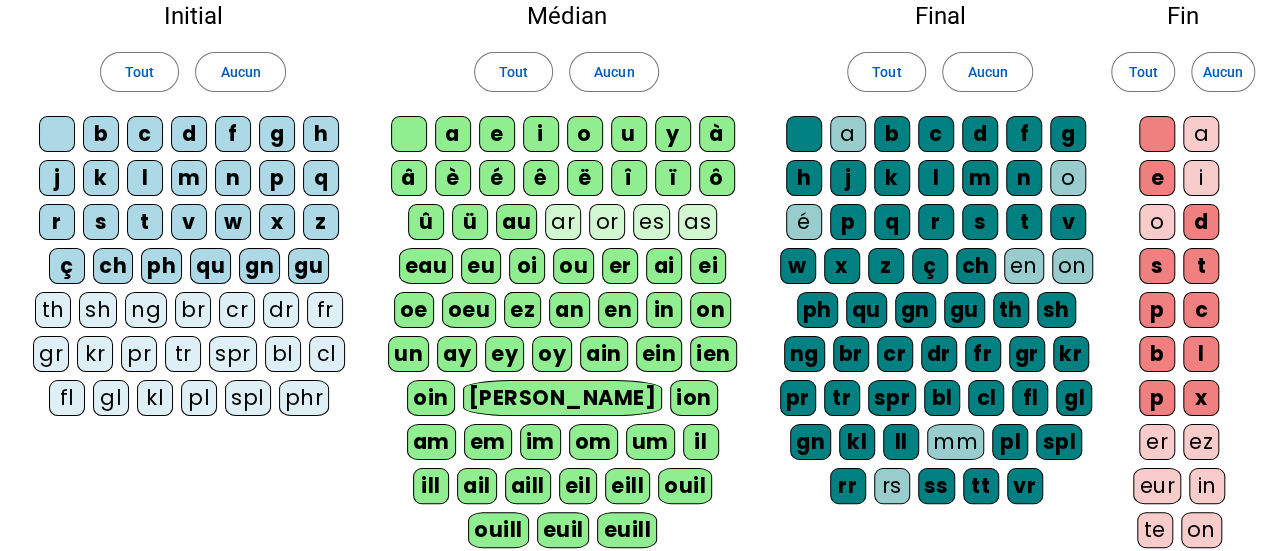 click on "ph" 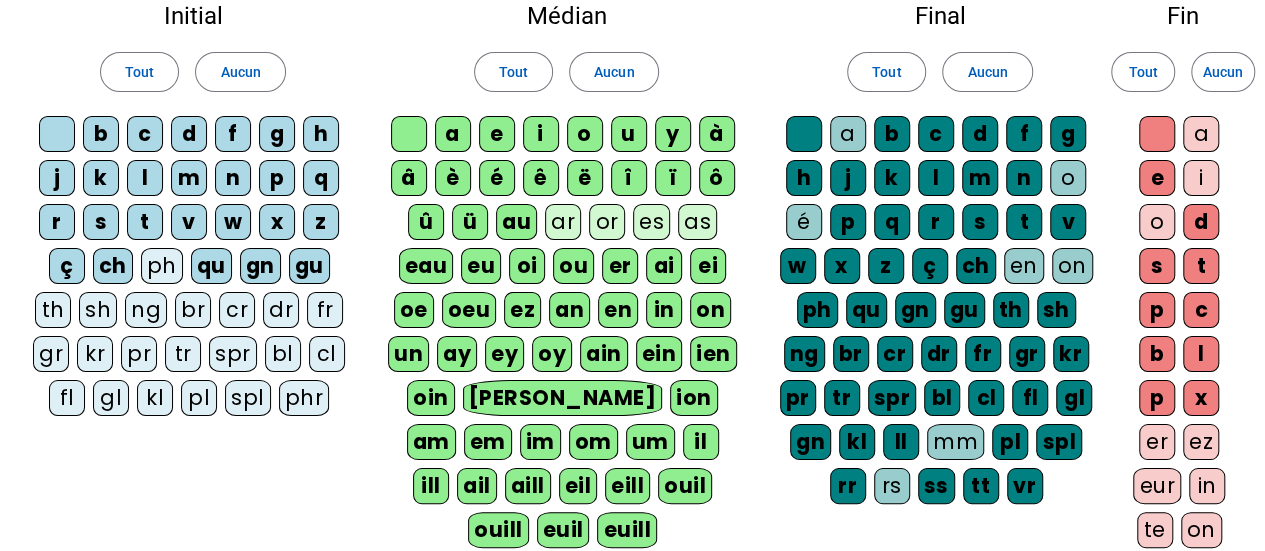 click on "qu" 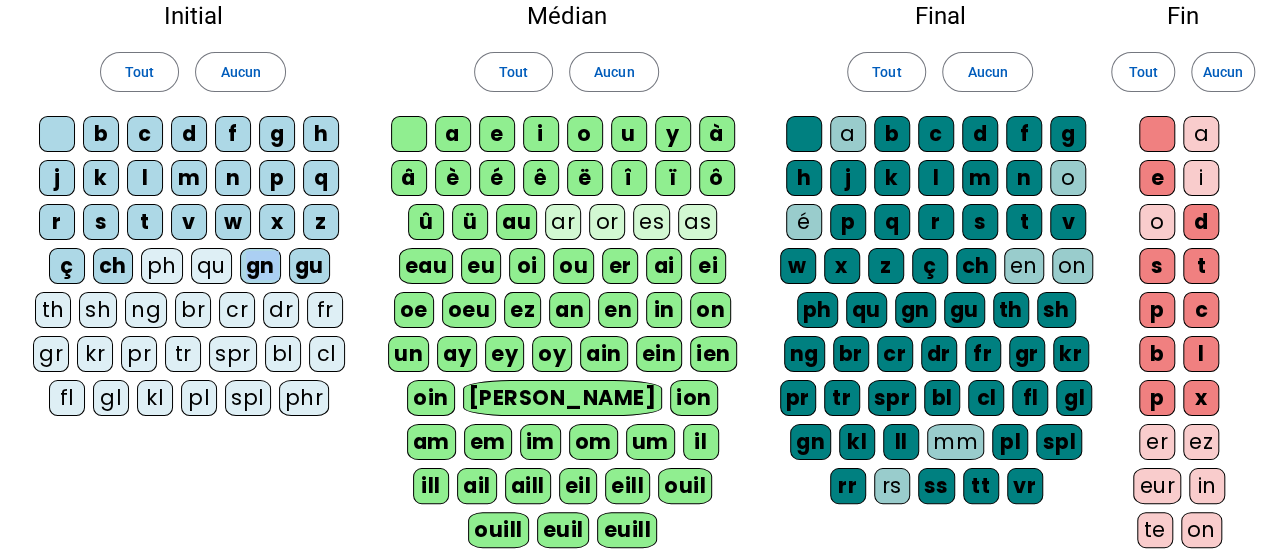 drag, startPoint x: 249, startPoint y: 257, endPoint x: 308, endPoint y: 256, distance: 59.008472 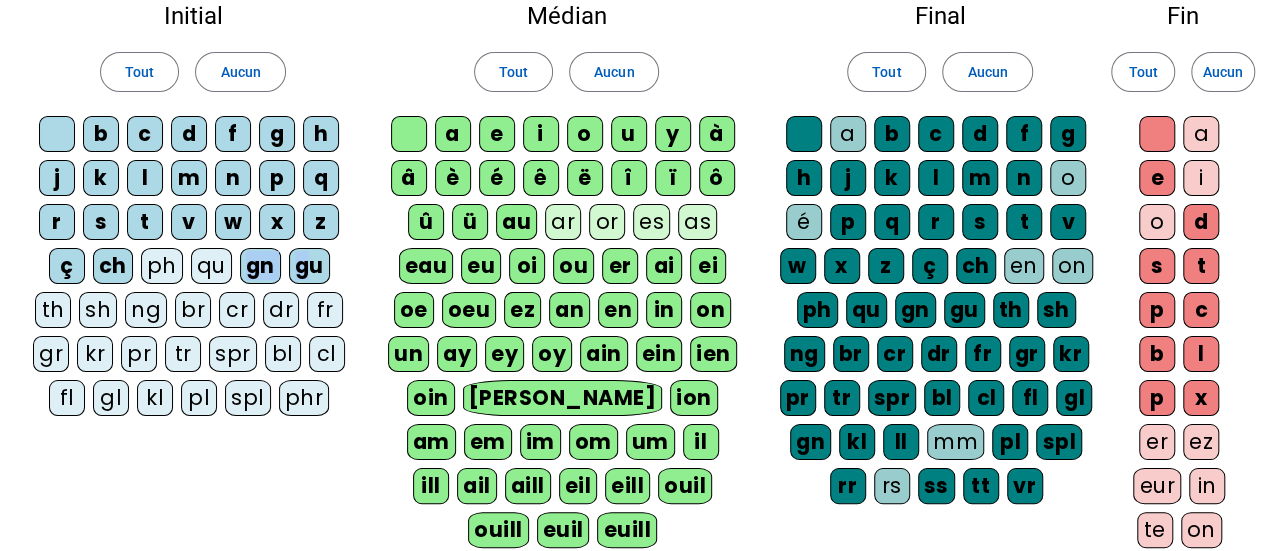 click on "gu" 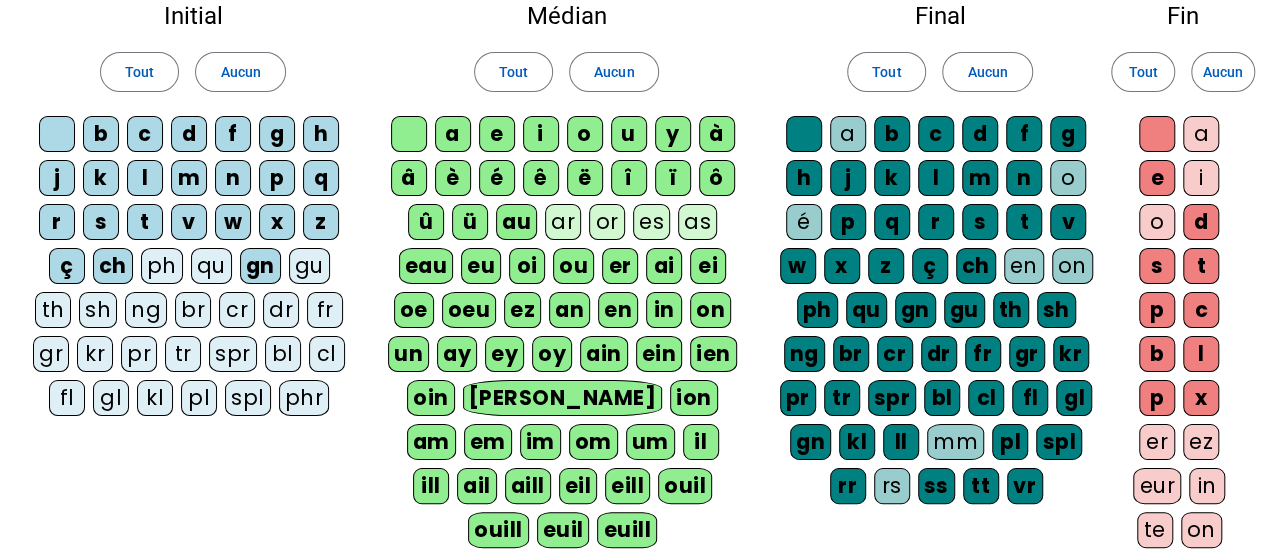 click on "gn" 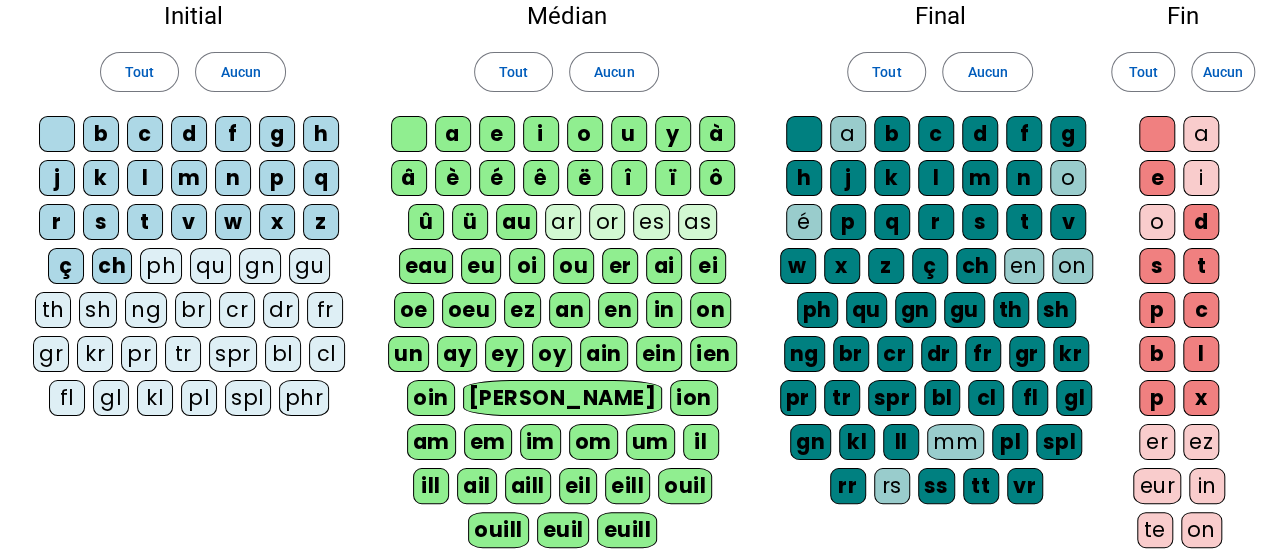 click on "ï" 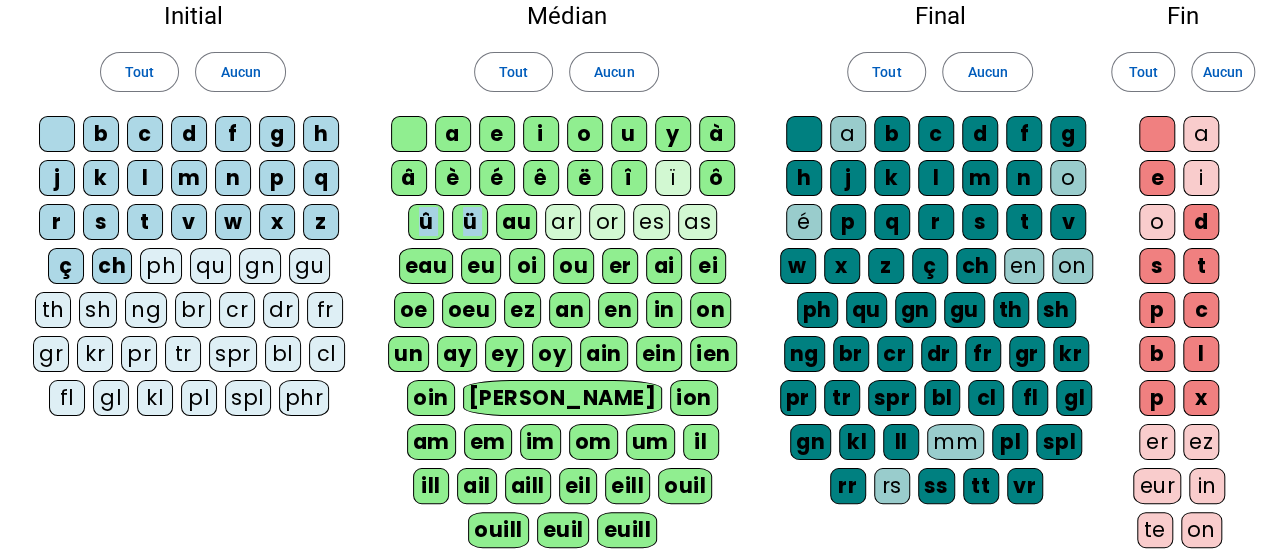 drag, startPoint x: 715, startPoint y: 172, endPoint x: 504, endPoint y: 230, distance: 218.82642 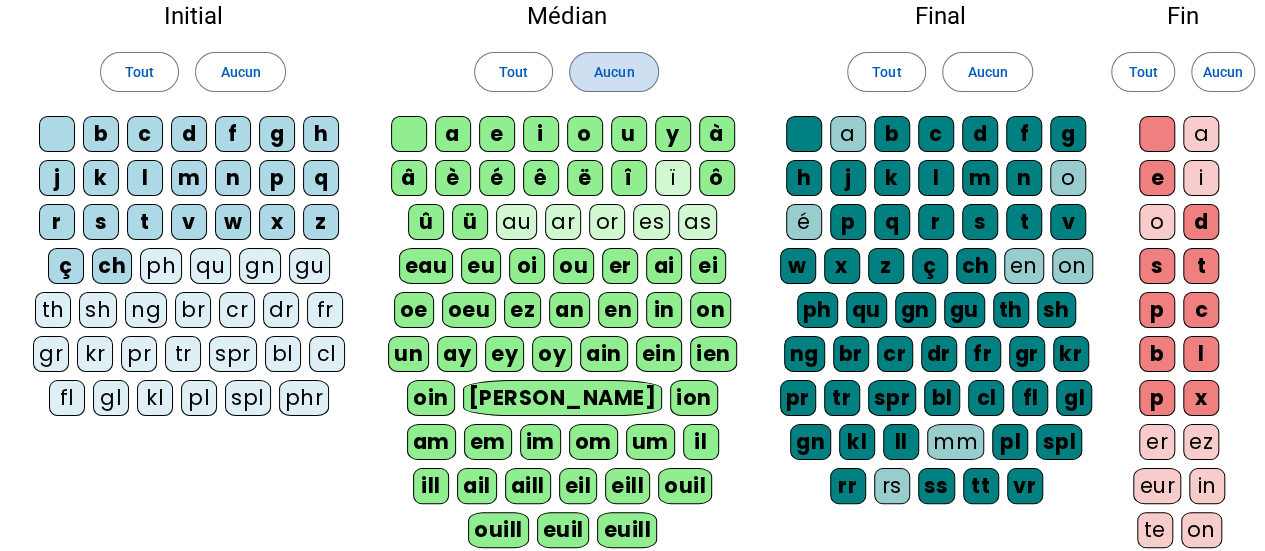 click on "Aucun" 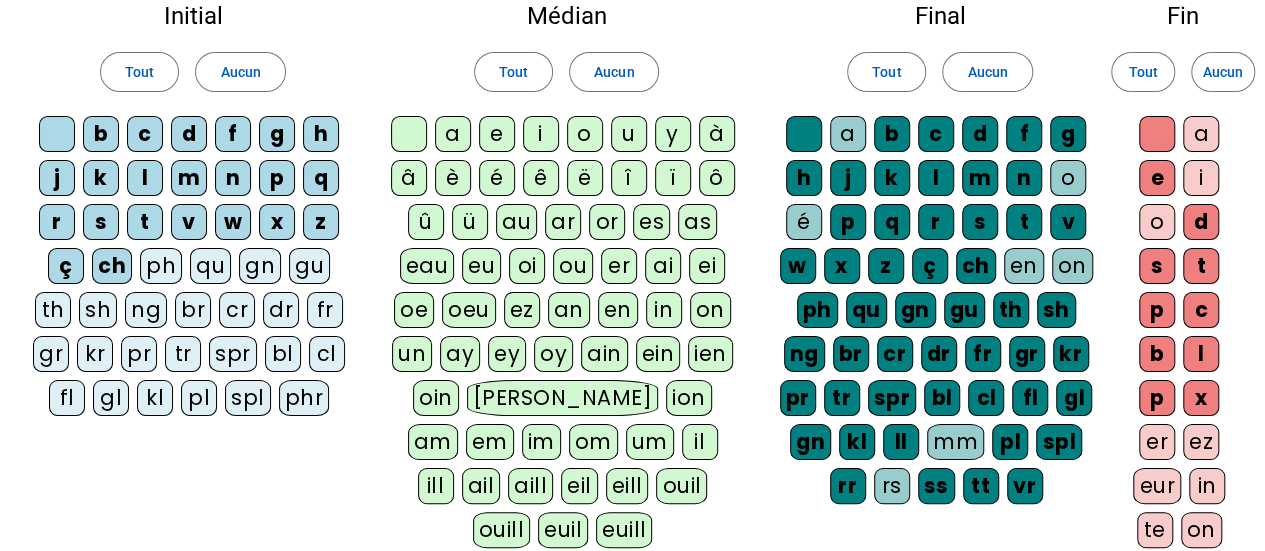 click on "a" 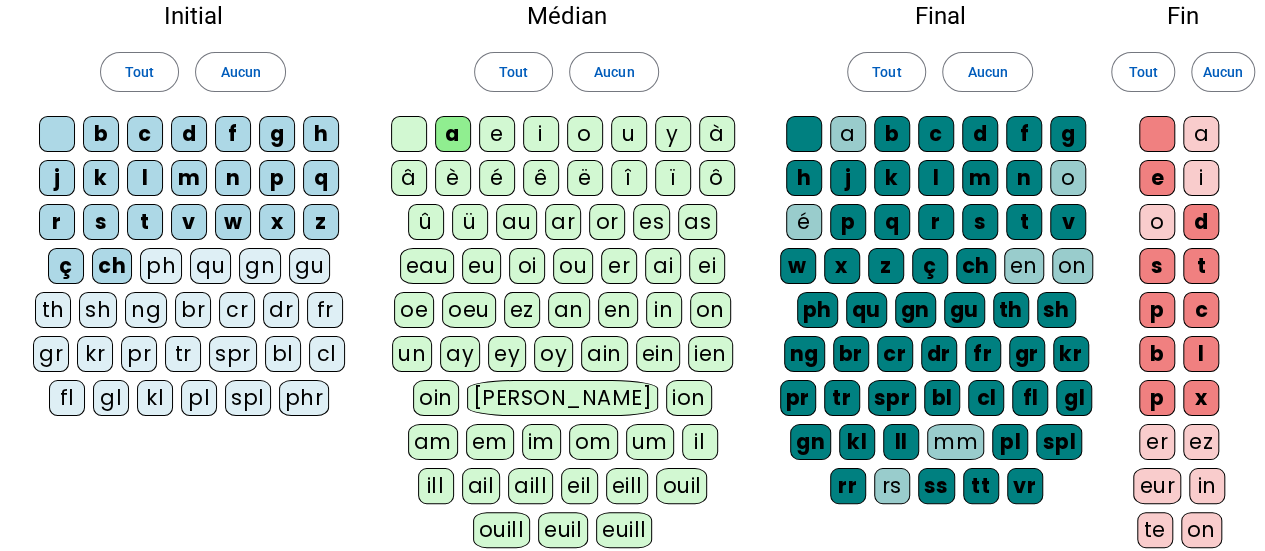 click on "e" 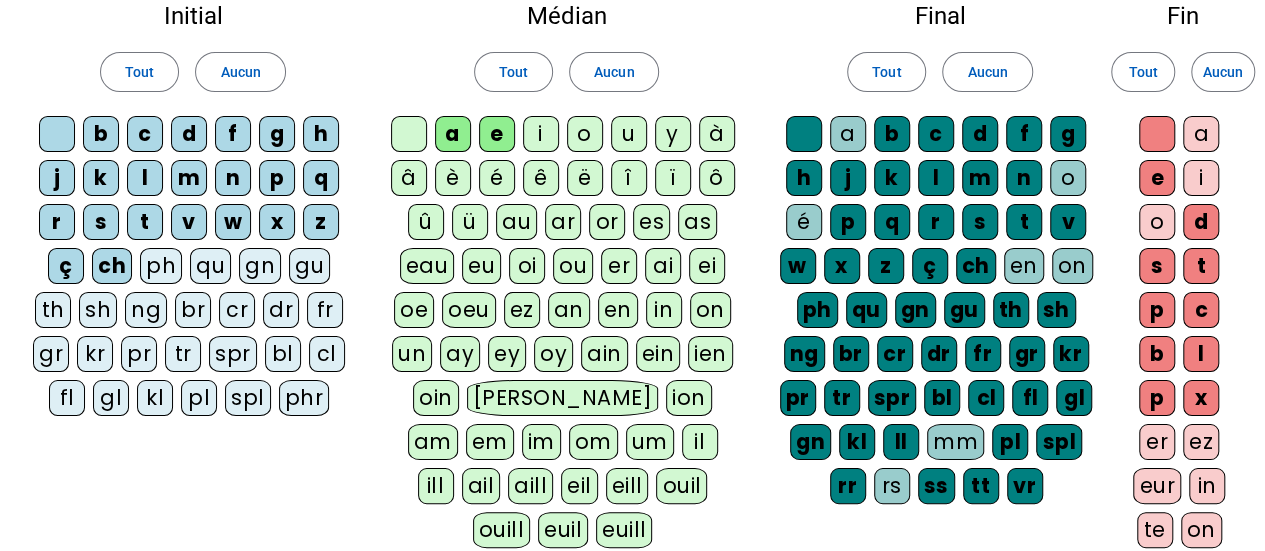 drag, startPoint x: 546, startPoint y: 136, endPoint x: 580, endPoint y: 131, distance: 34.36568 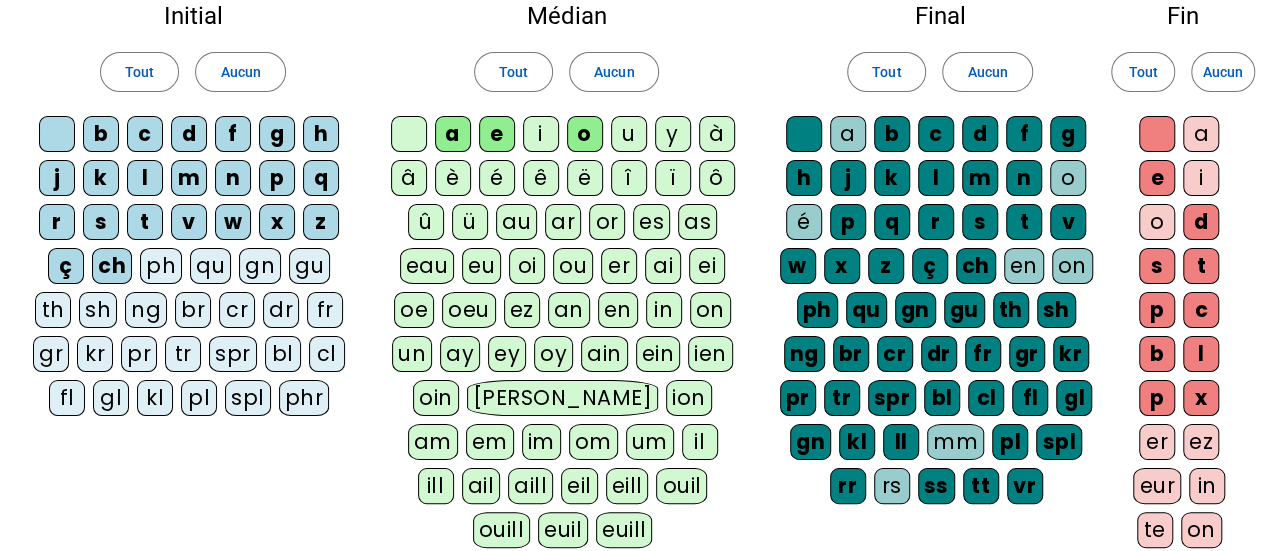 click on "i" 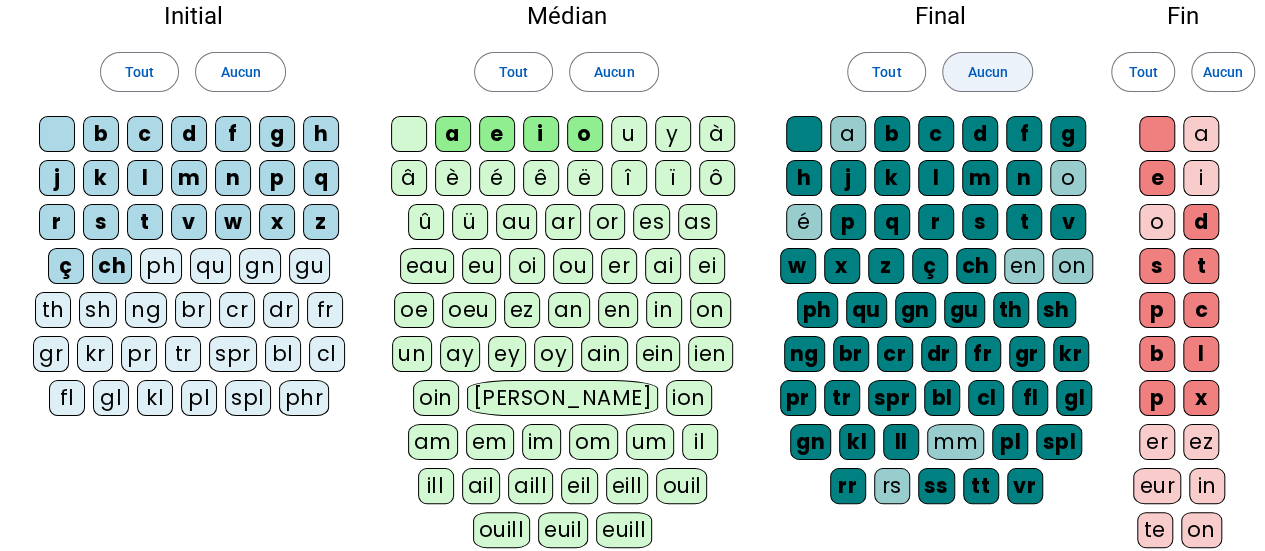 click on "Aucun" 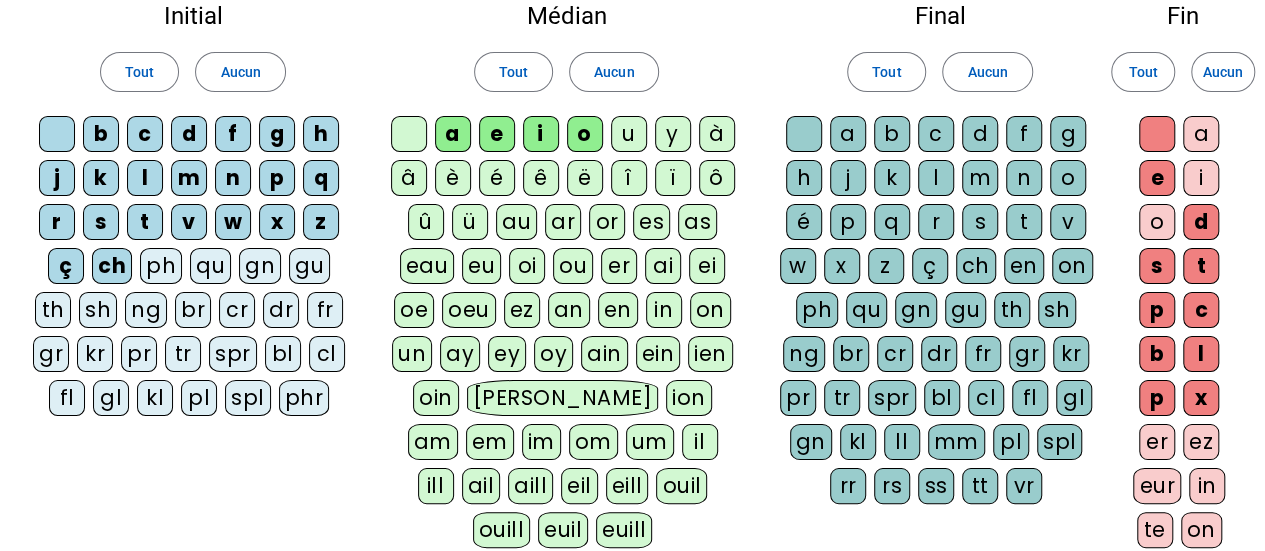 click on "u" 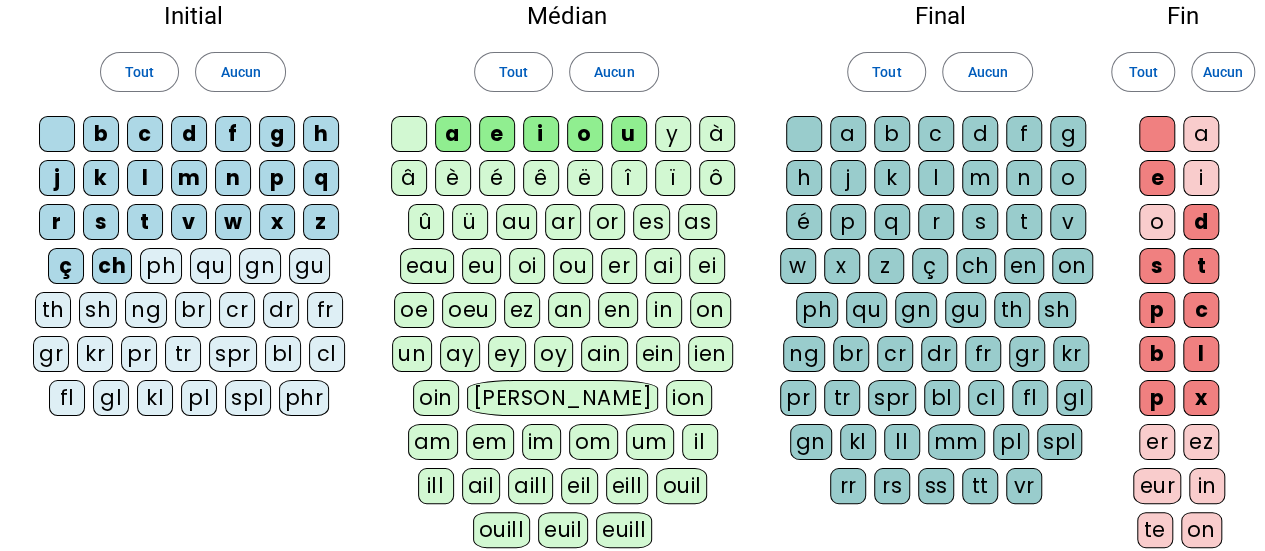 click on "y" 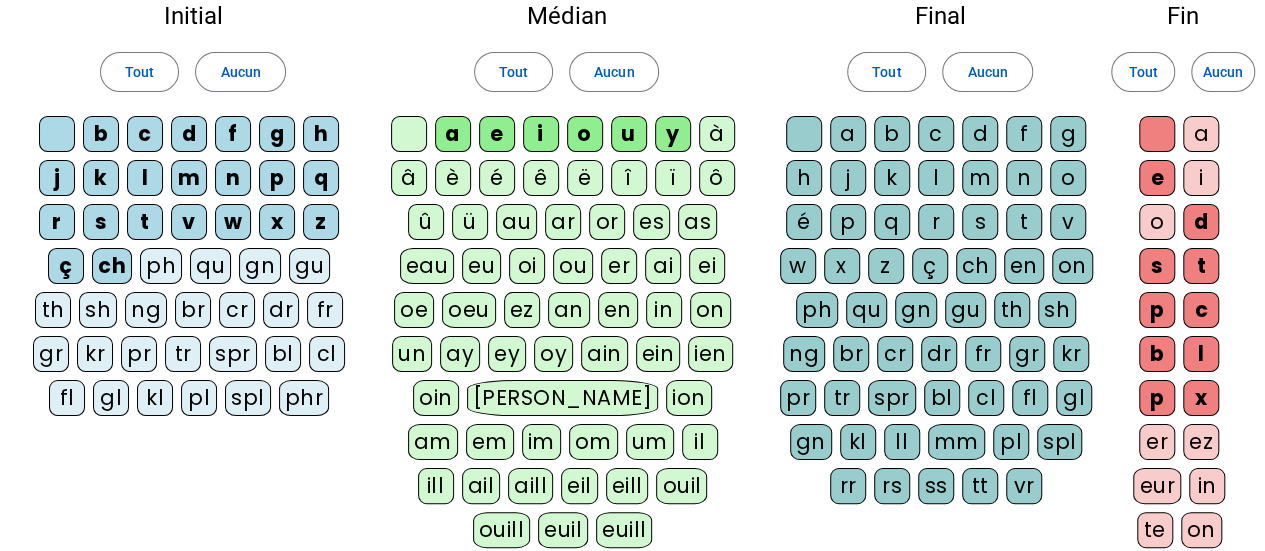 click on "à" 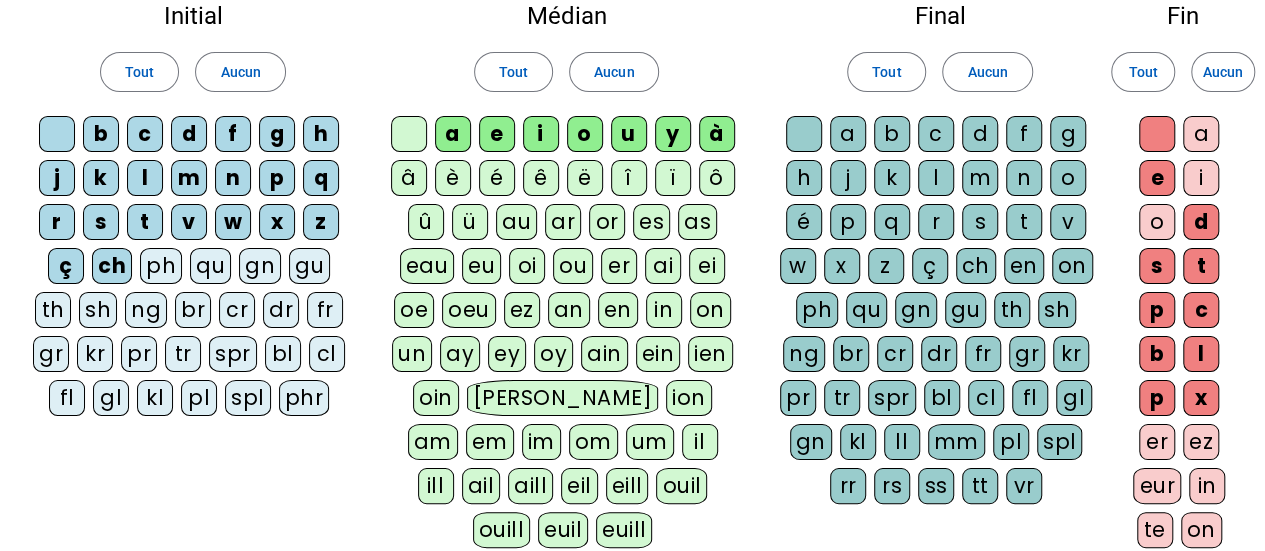click on "é" 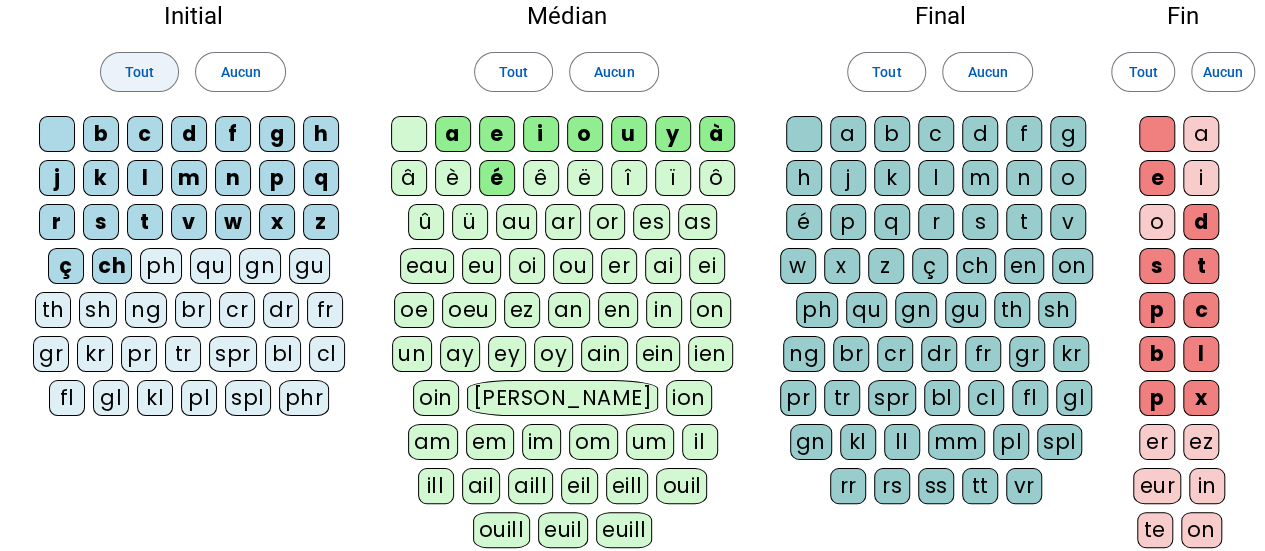 drag, startPoint x: 828, startPoint y: 353, endPoint x: 149, endPoint y: 73, distance: 734.4665 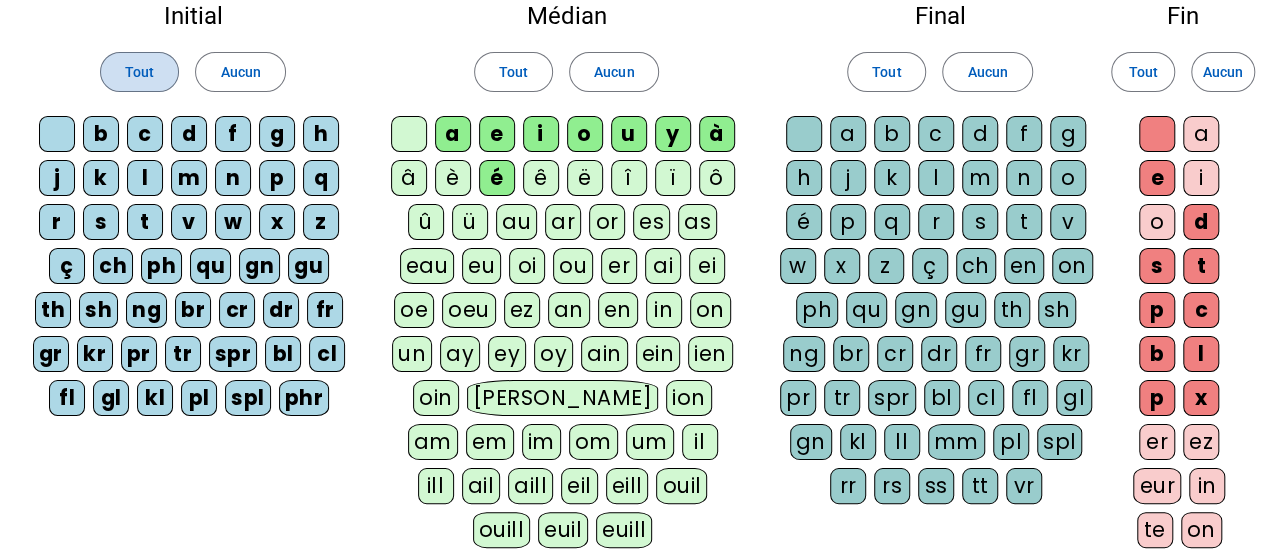 click on "Tout" 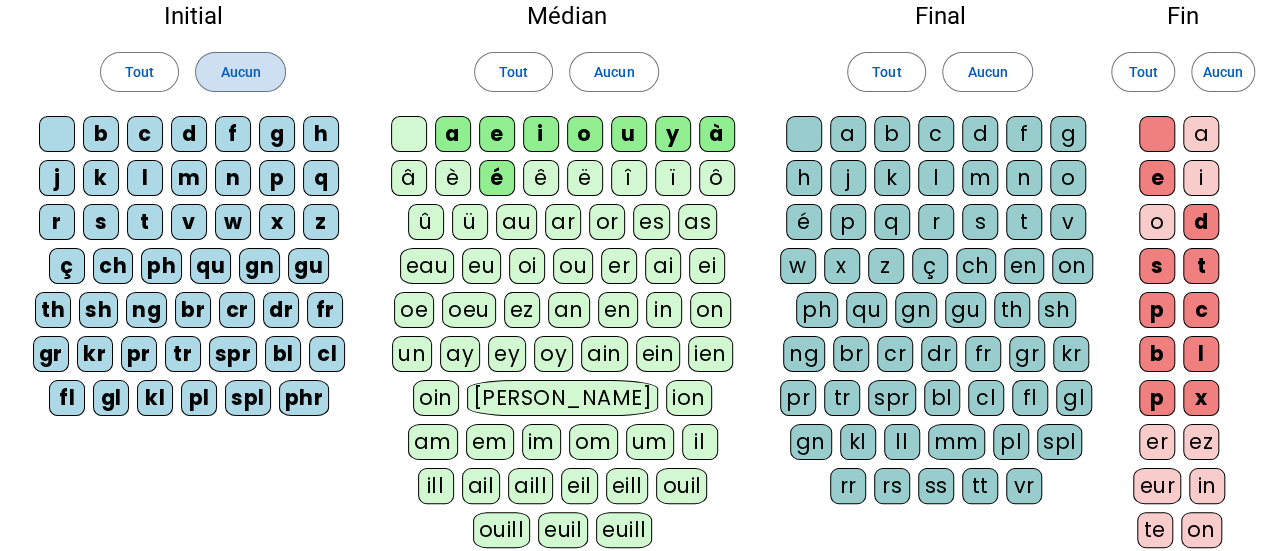 click on "Aucun" 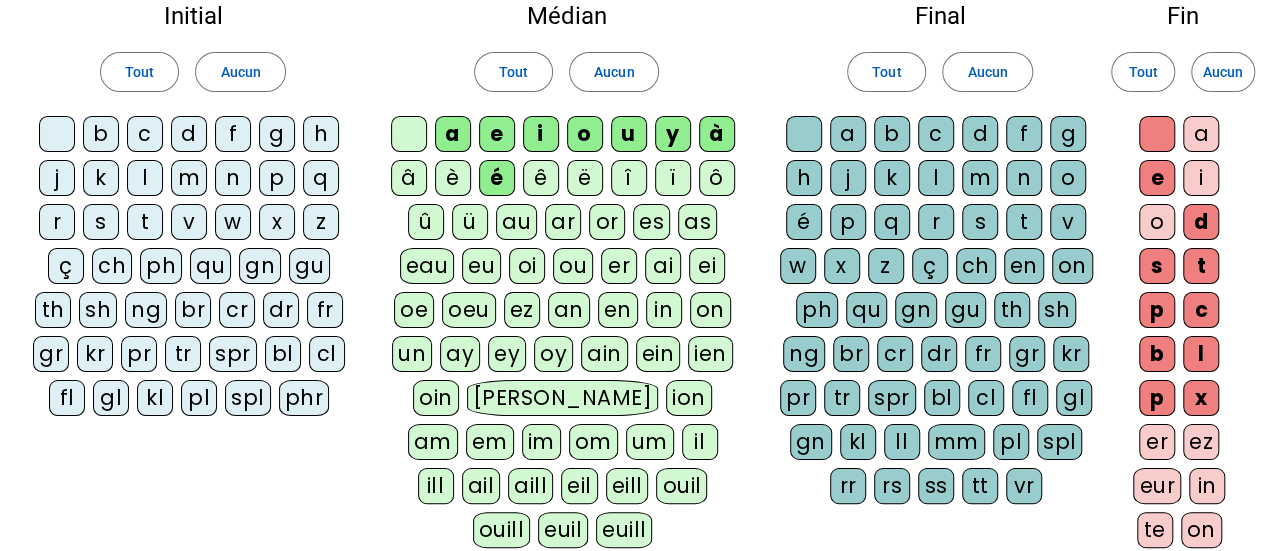 click on "qu" 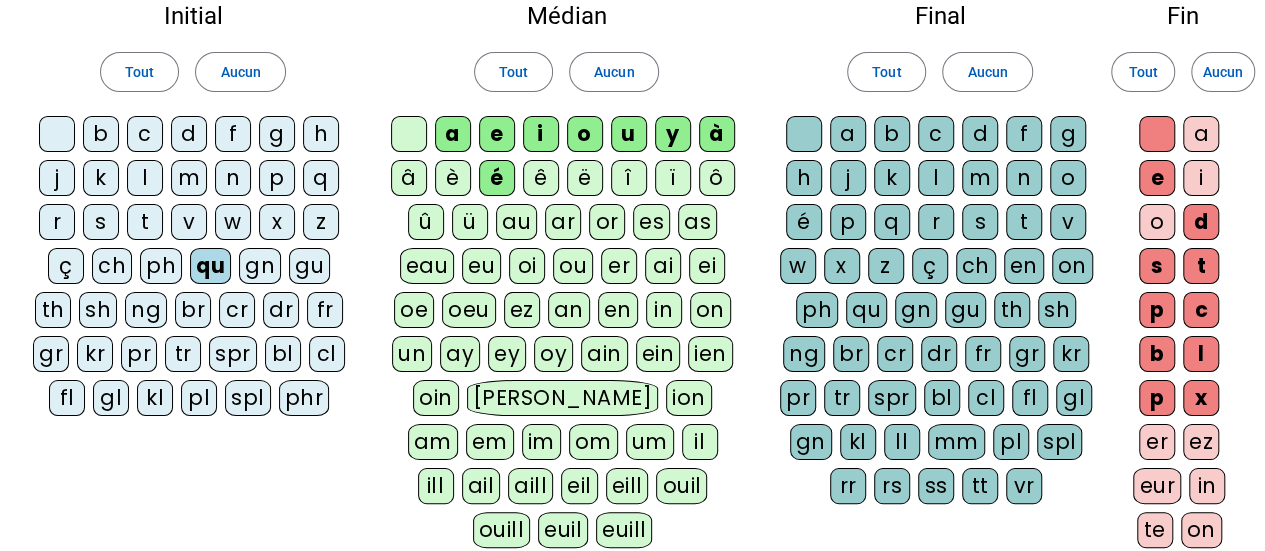 click on "b" 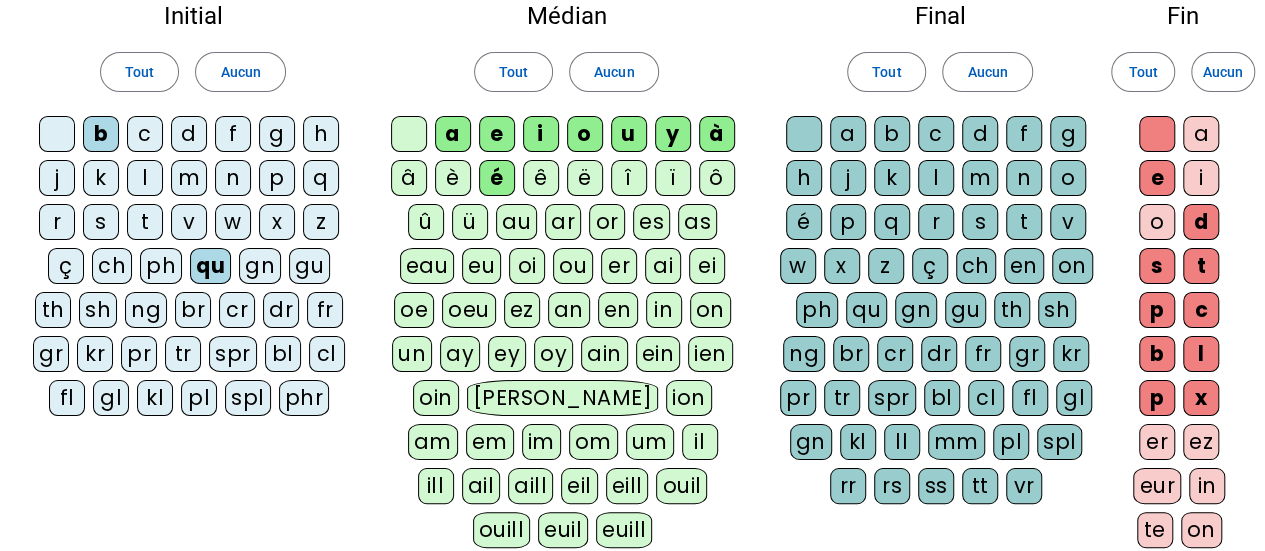 click on "c" 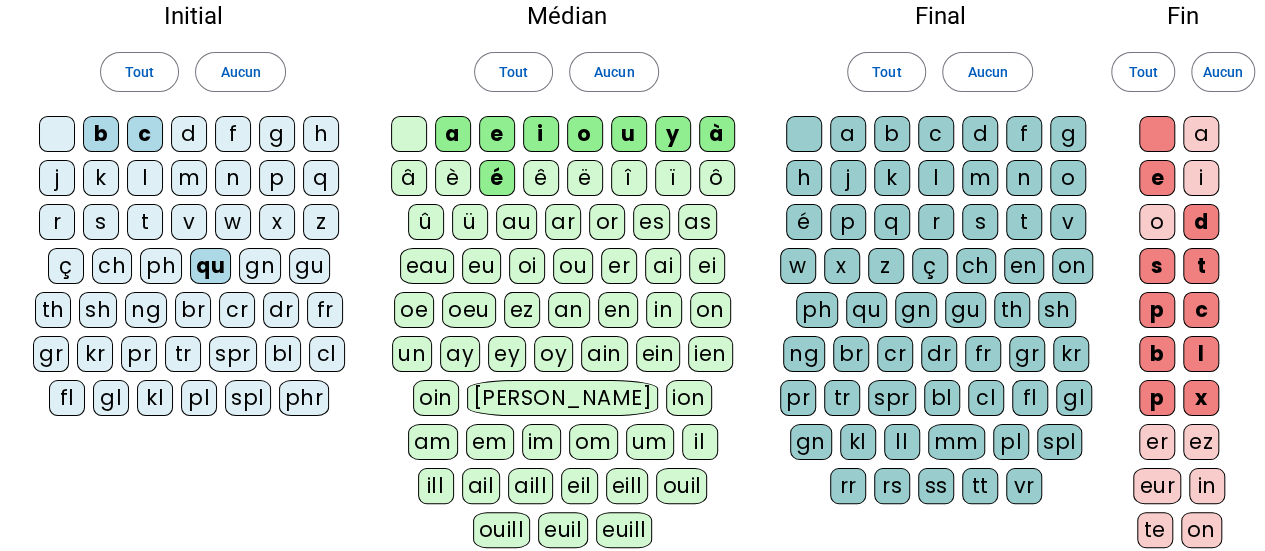 click on "d" 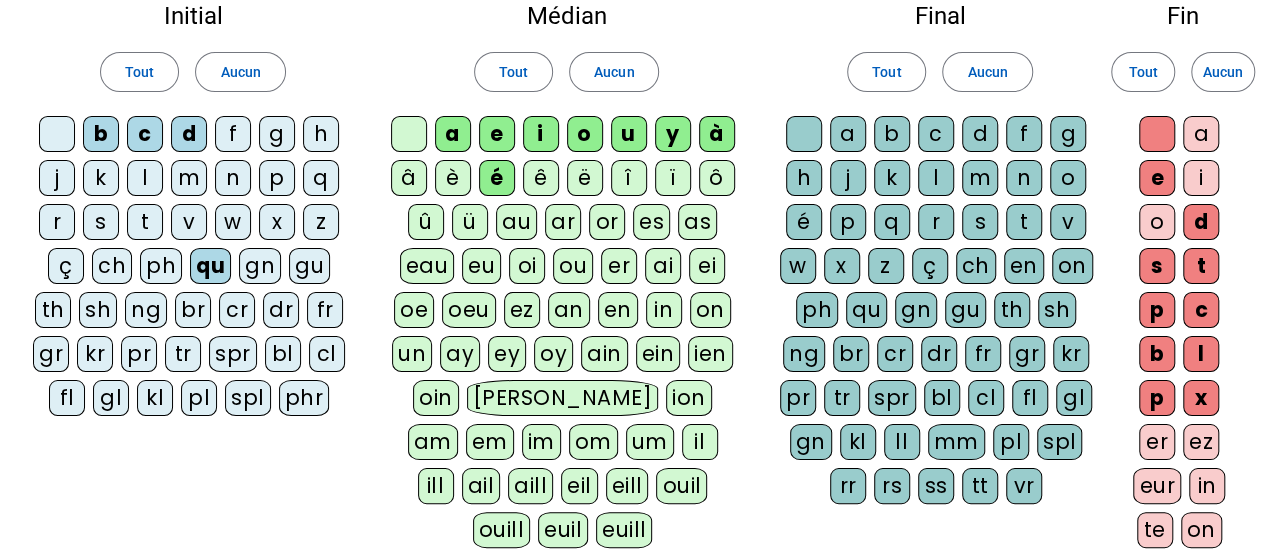 click on "f" 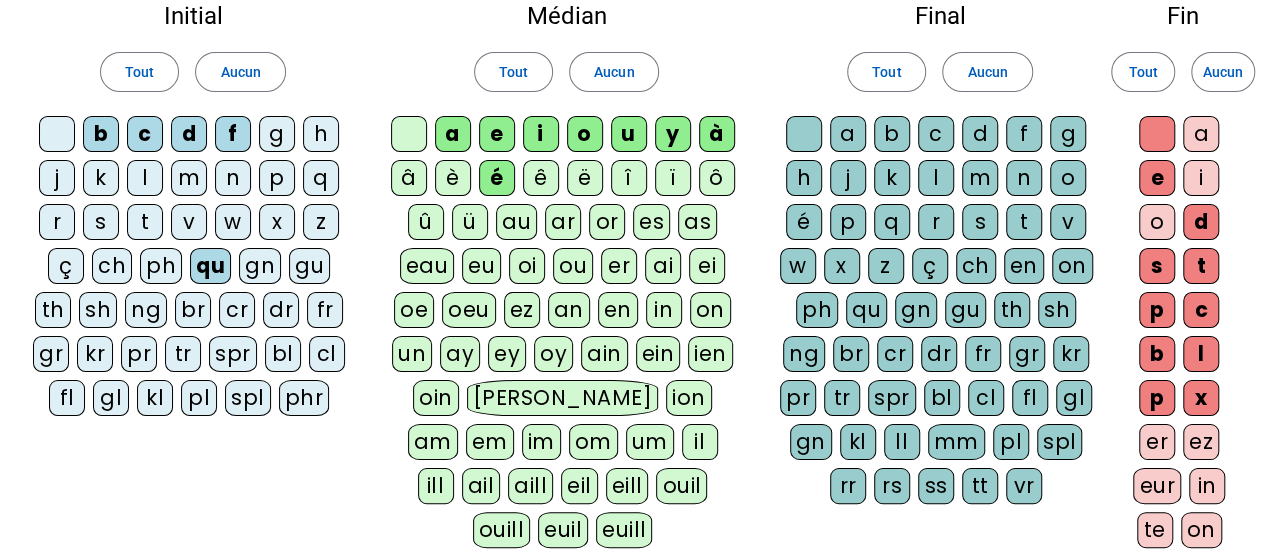 click on "g" 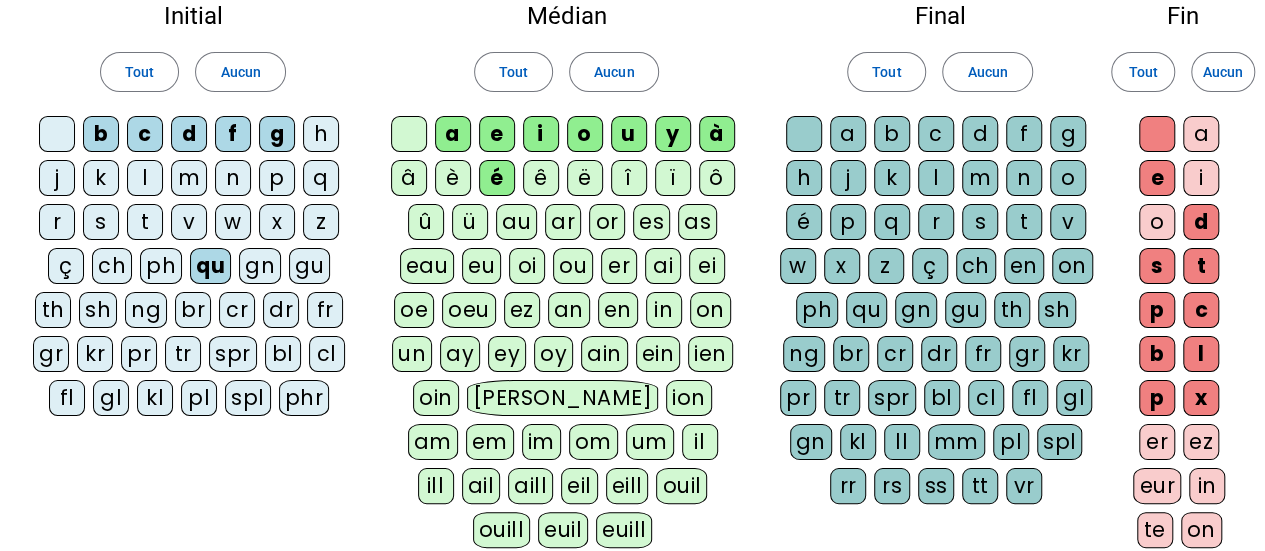 click on "h" 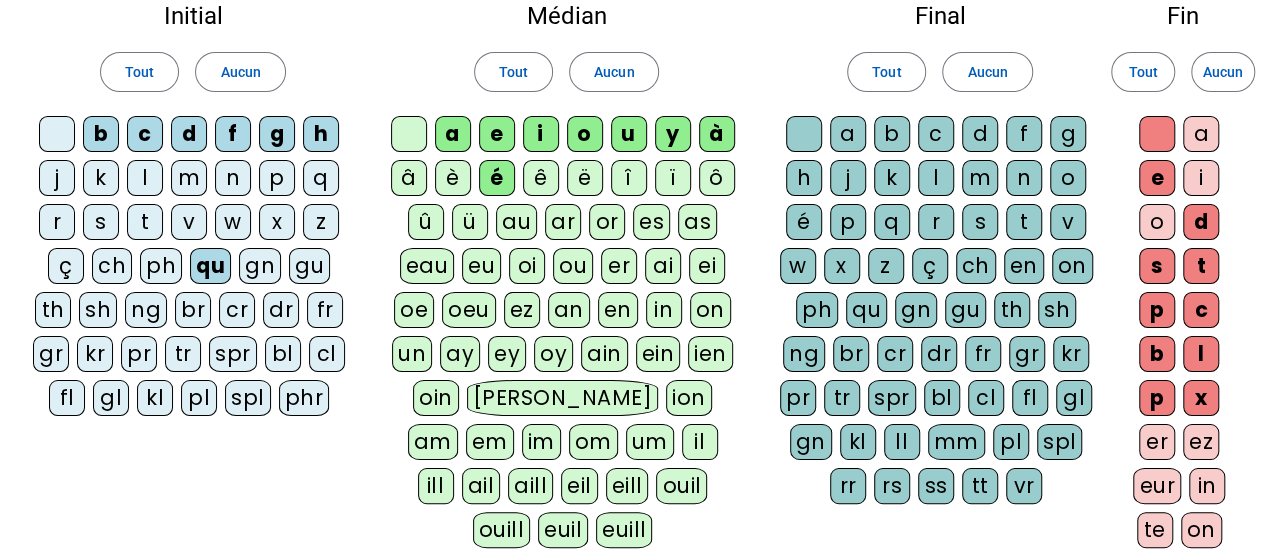 click on "q" 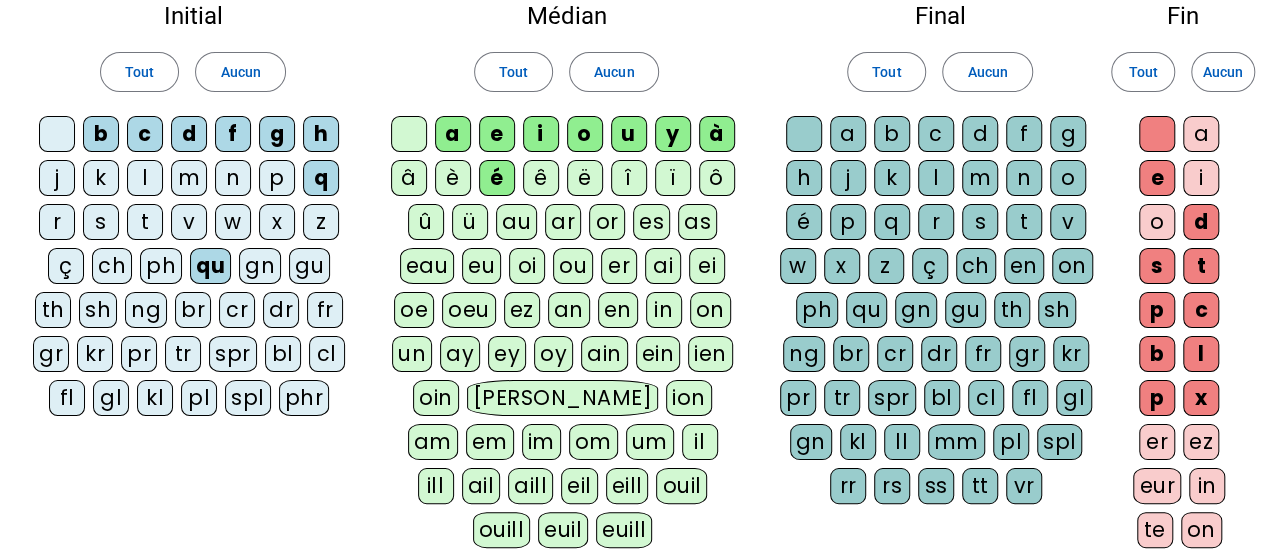 click on "p" 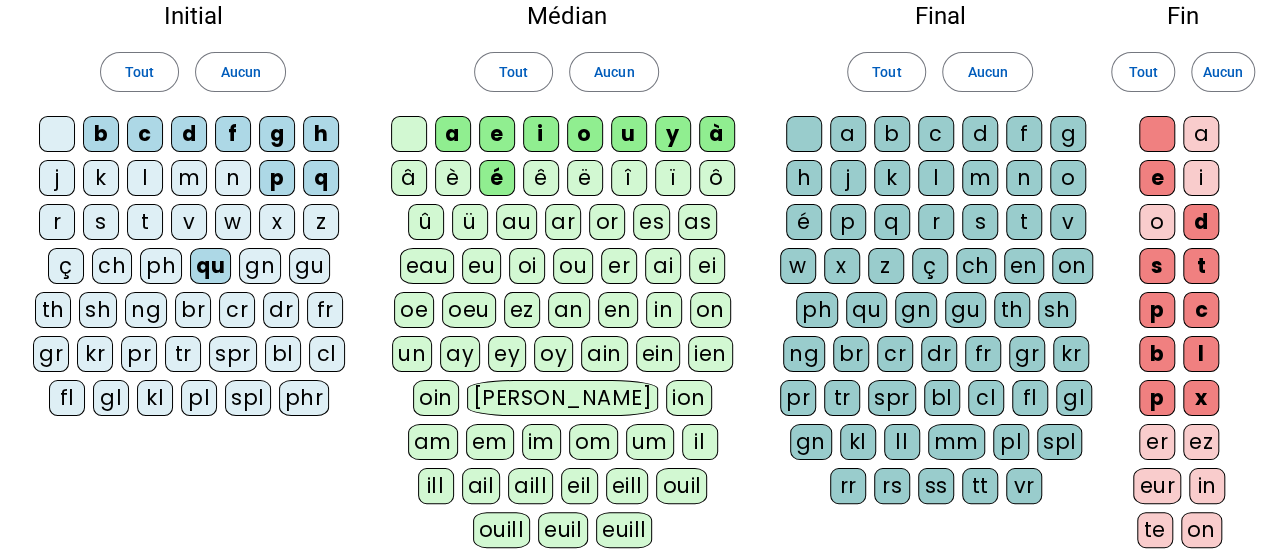 click on "n" 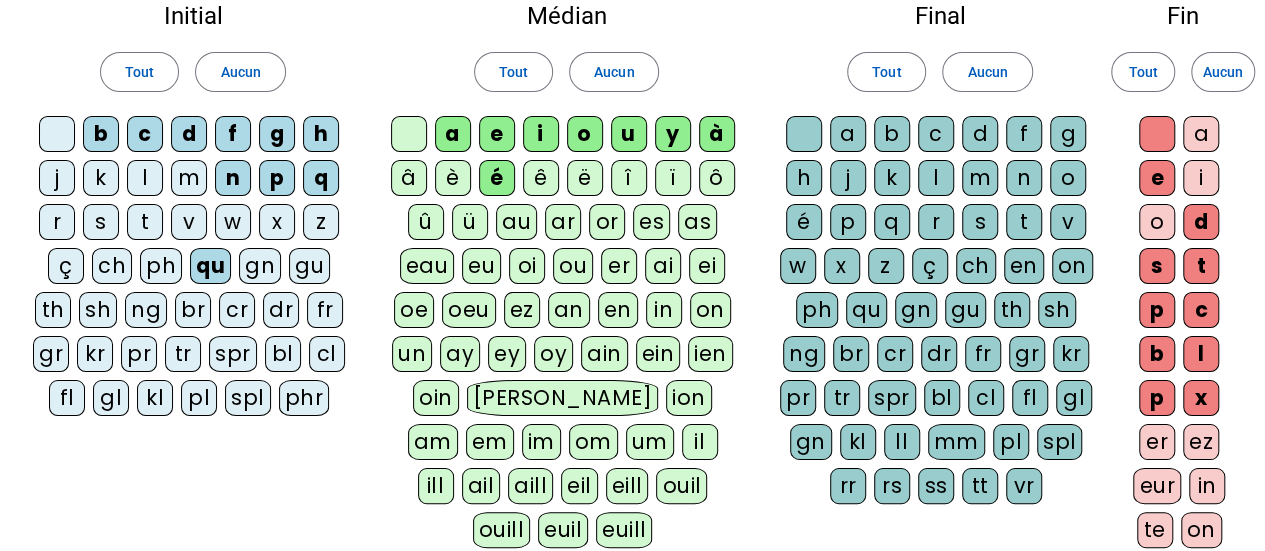 click on "m" 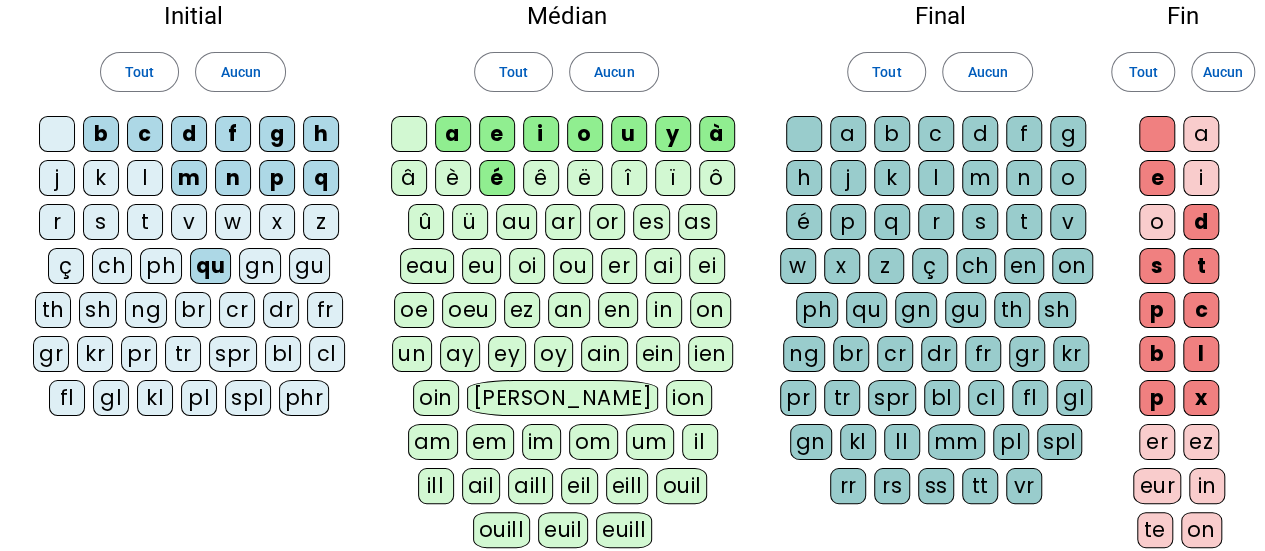 click on "l" 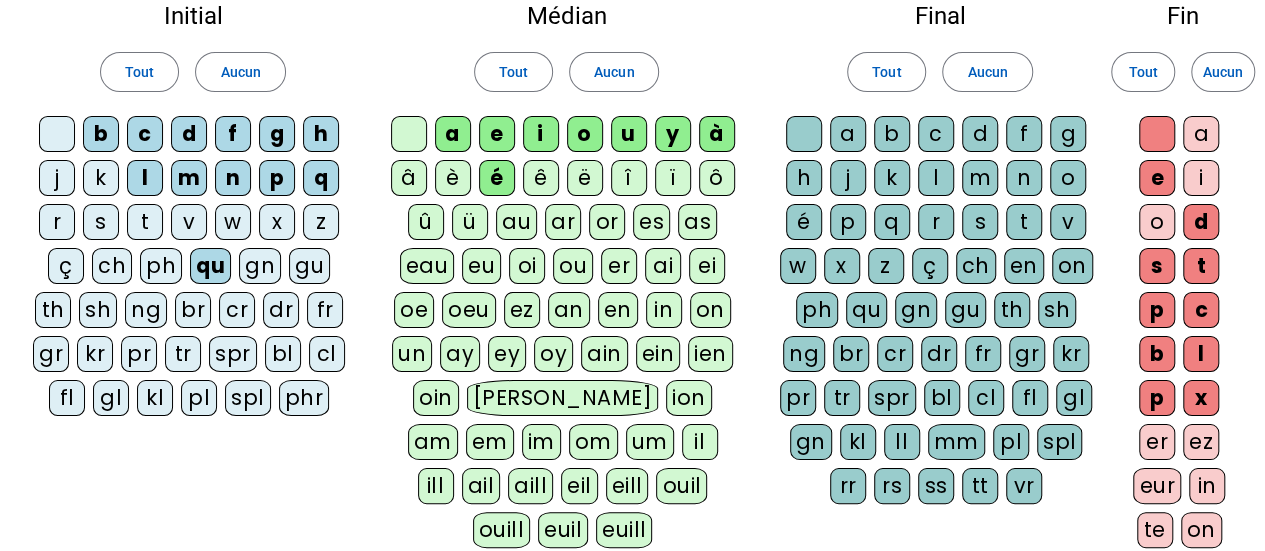 click on "j" 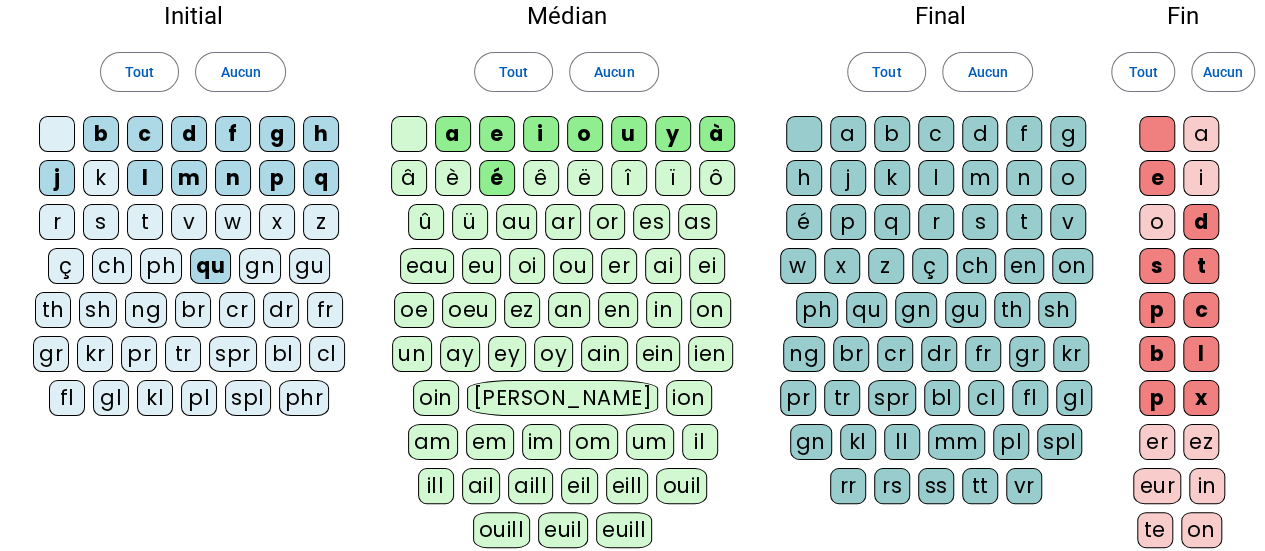 click on "k" 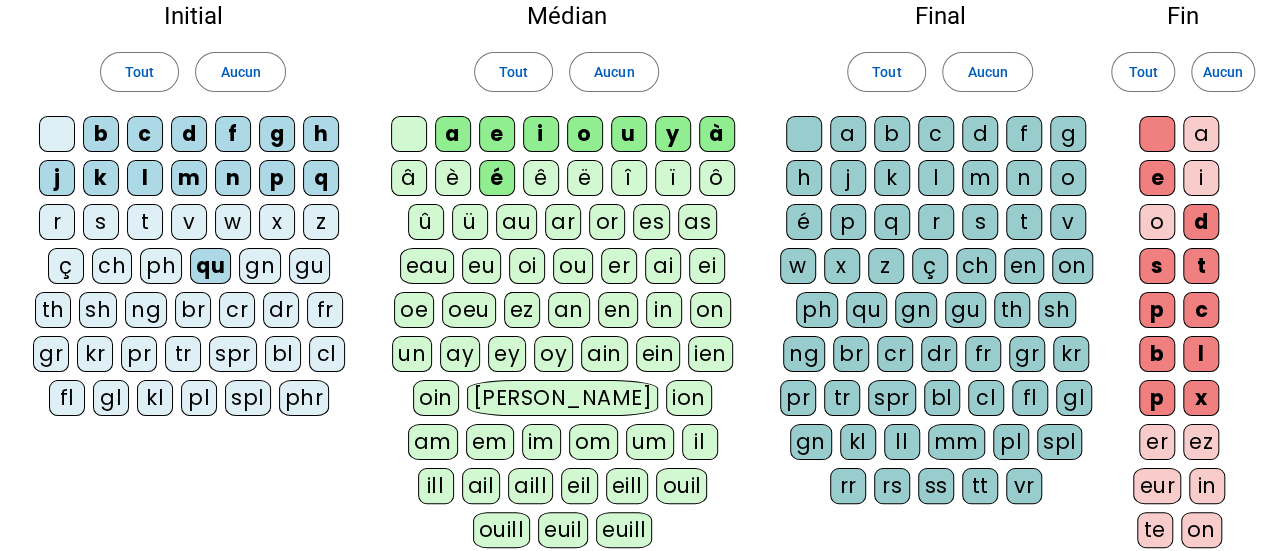 click on "r" 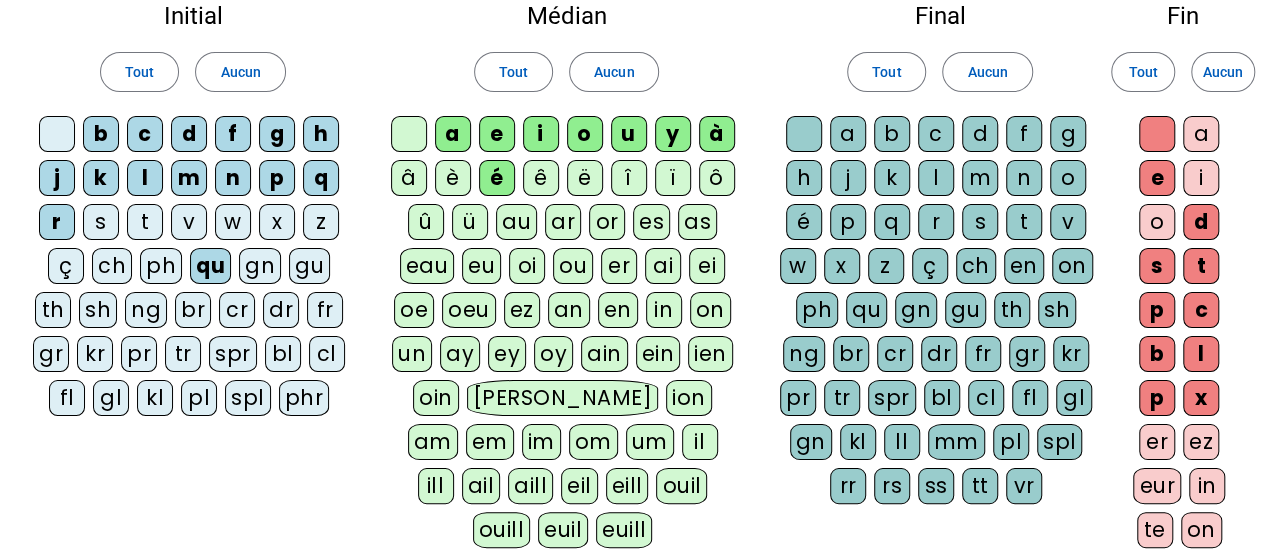 click on "s" 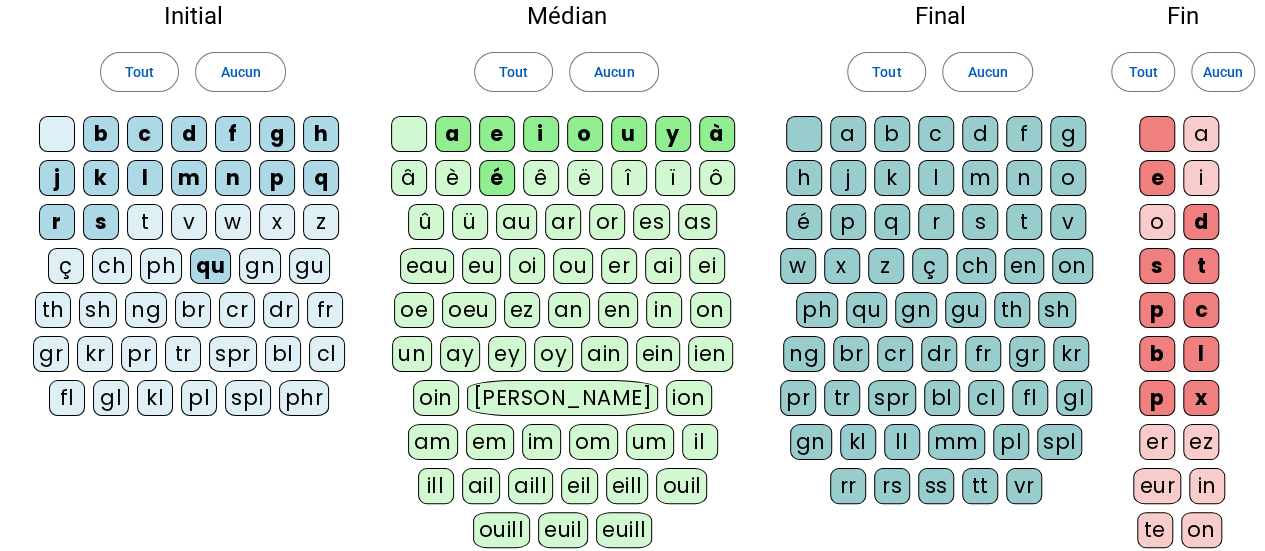 click on "t" 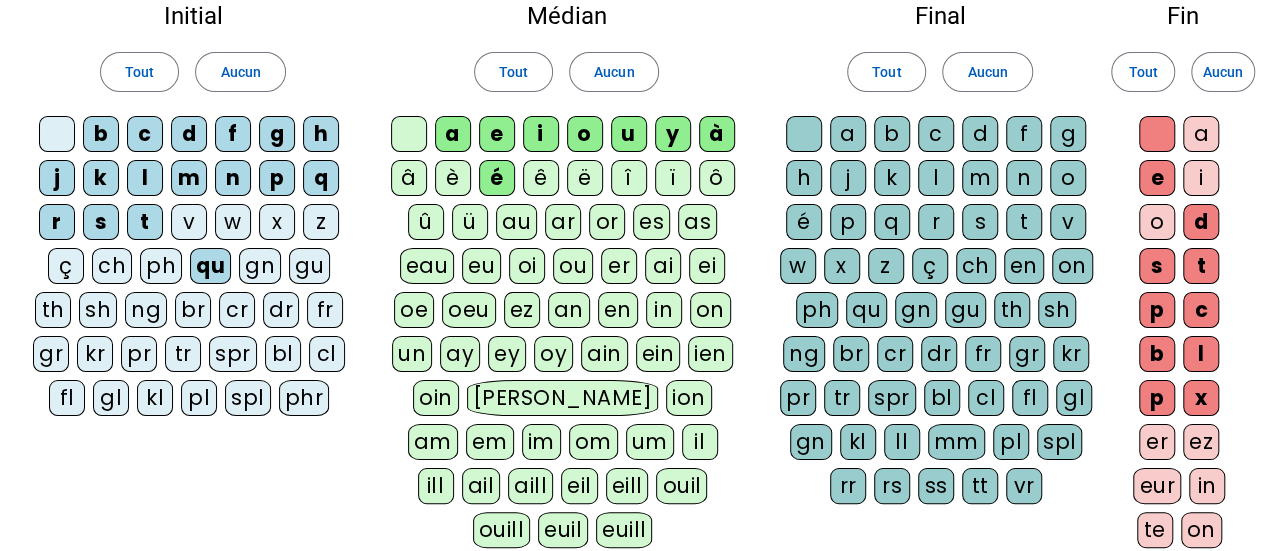 click on "v" 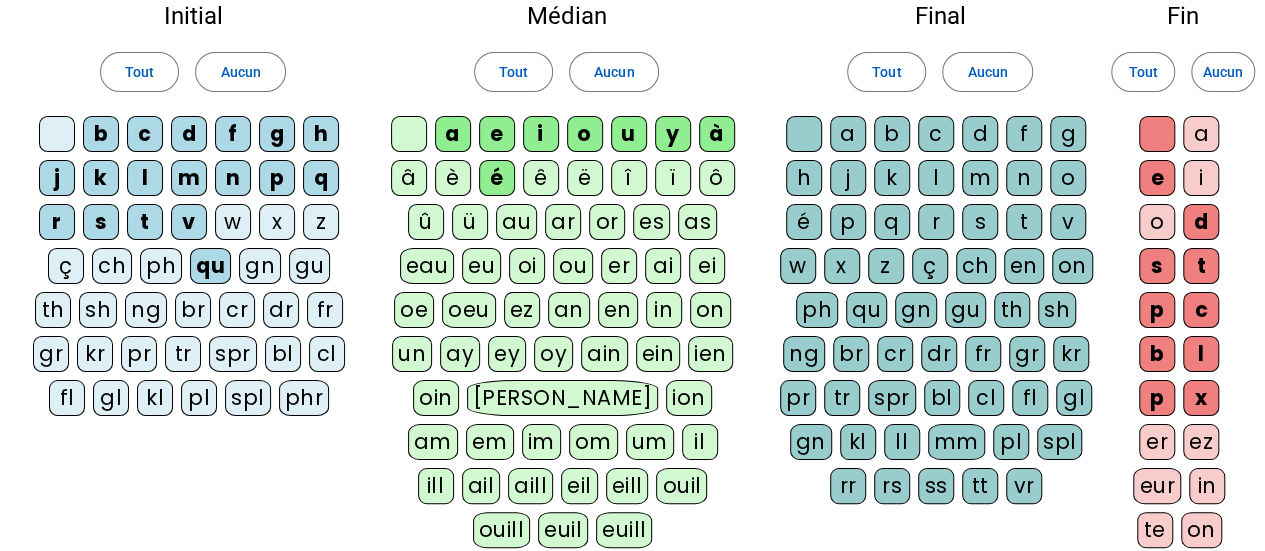click on "w" 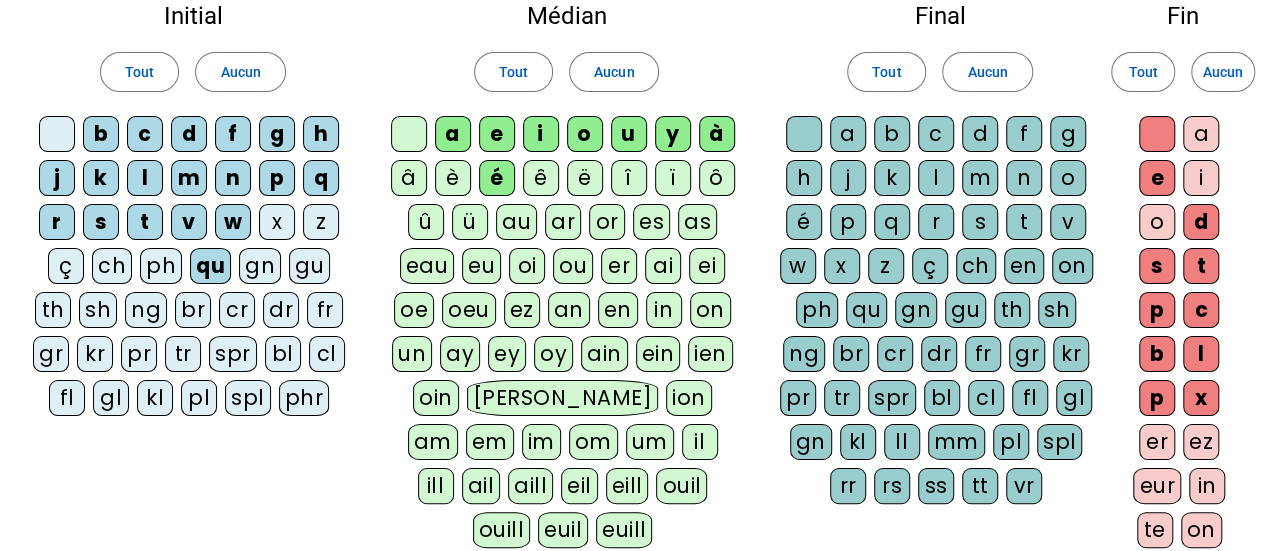 click on "x" 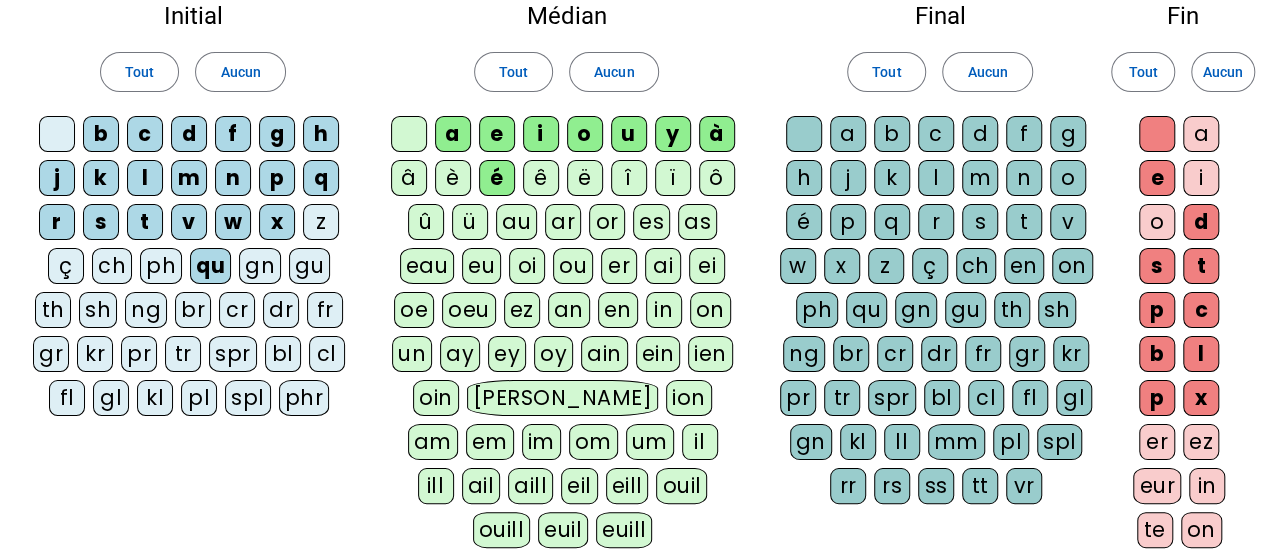 click on "z" 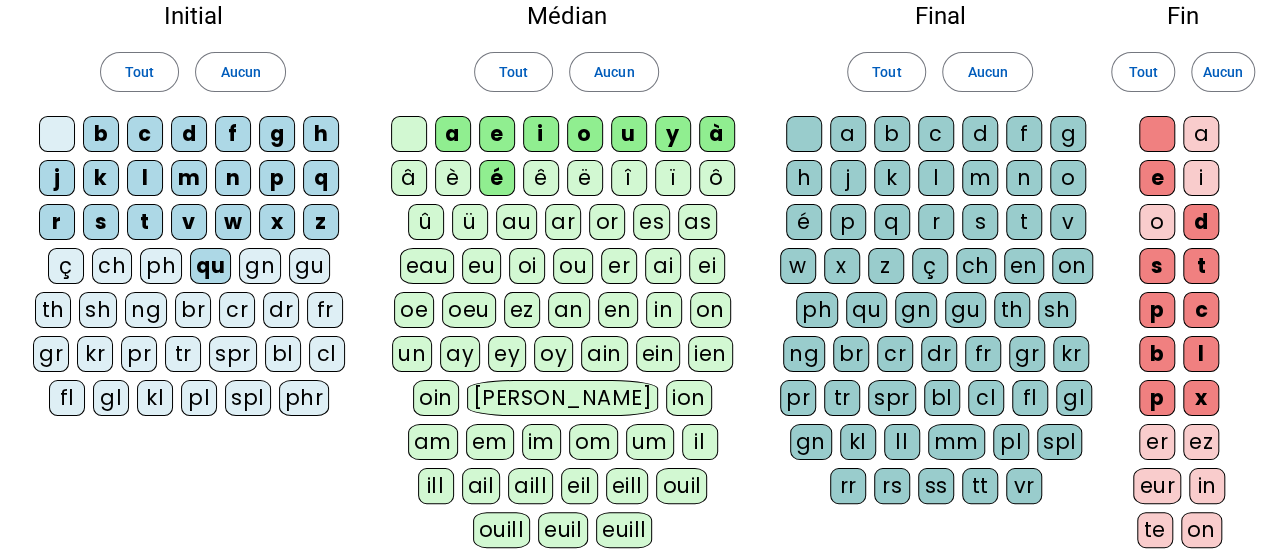 click on "cl" 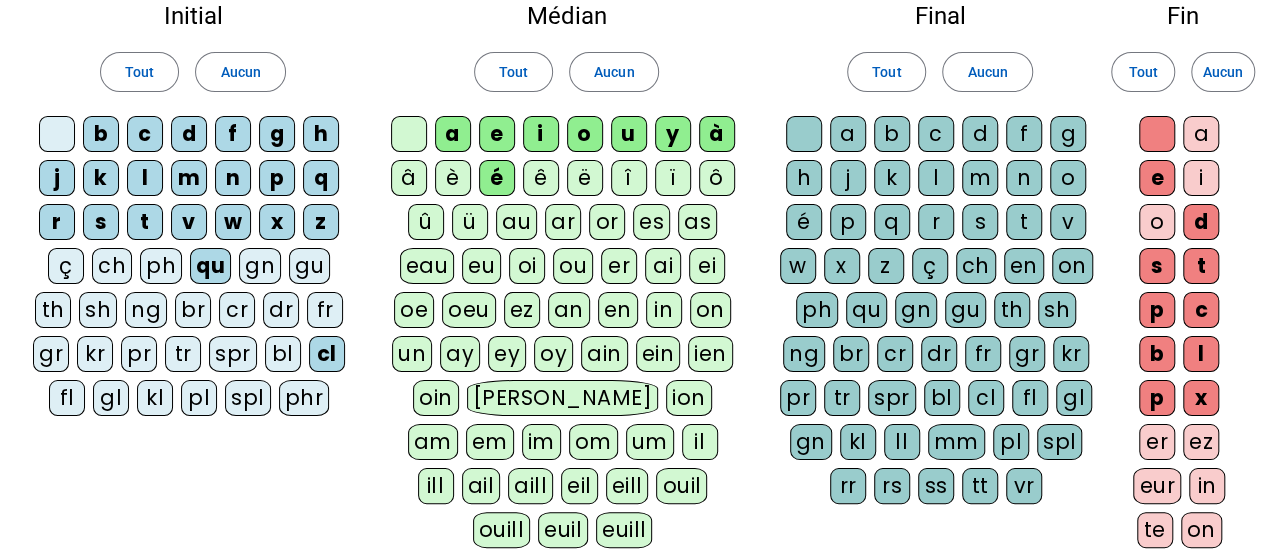 click on "bl" 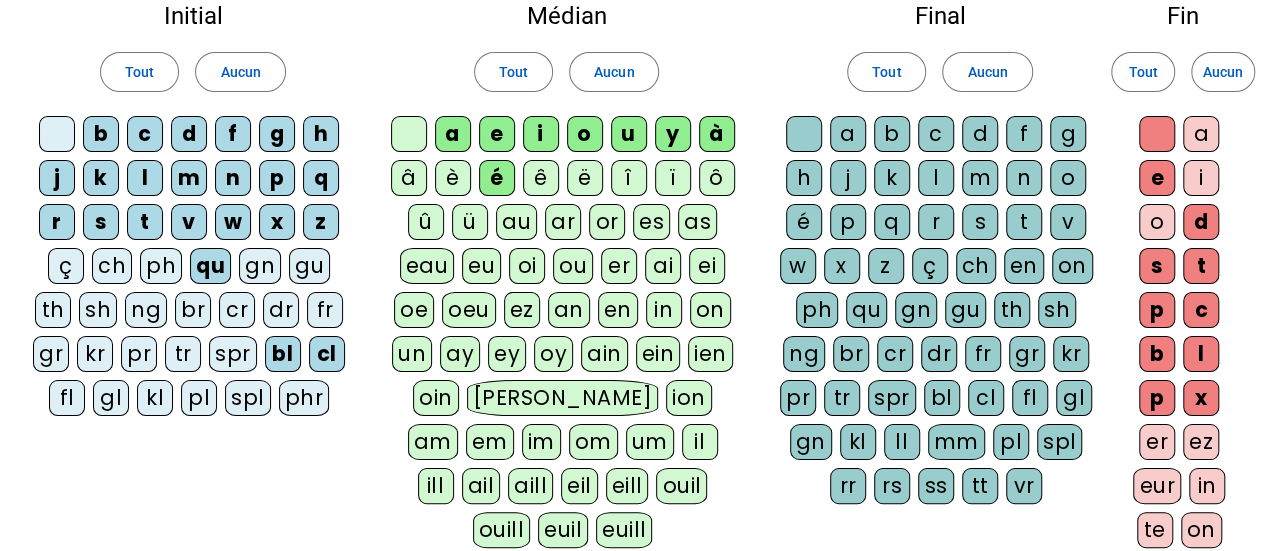 click on "a" 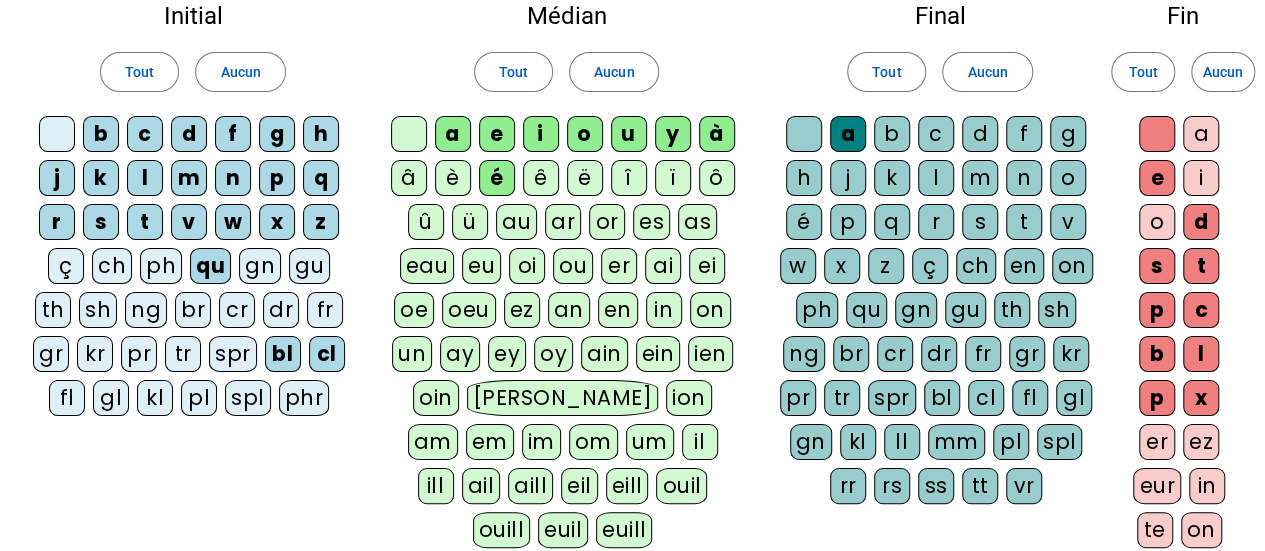 click on "b" 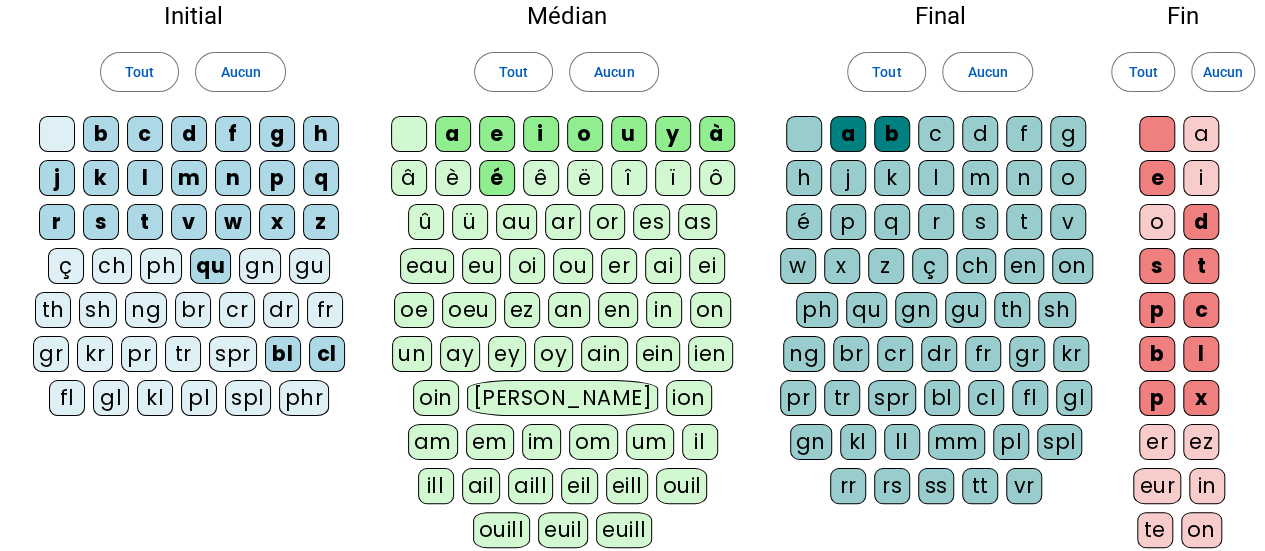click on "b" 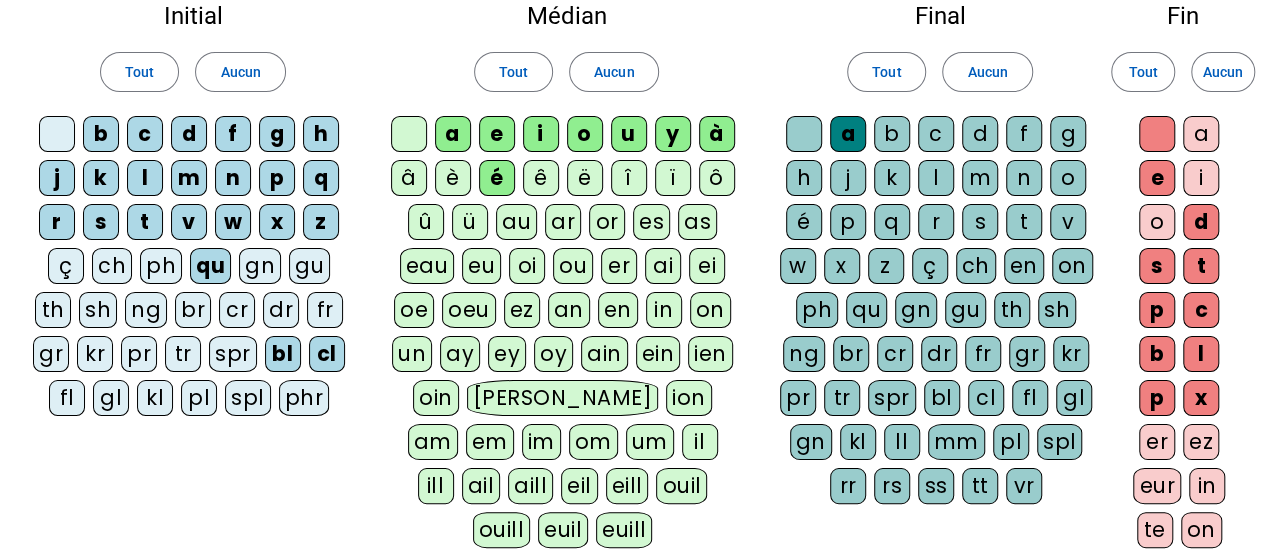 drag, startPoint x: 888, startPoint y: 134, endPoint x: 818, endPoint y: 151, distance: 72.03471 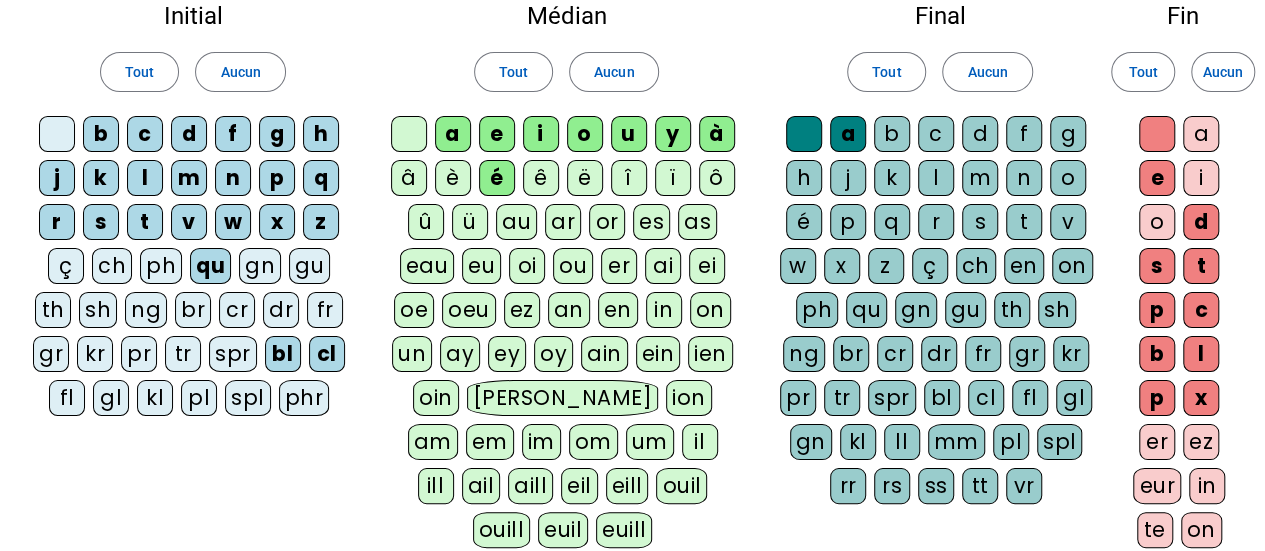 click 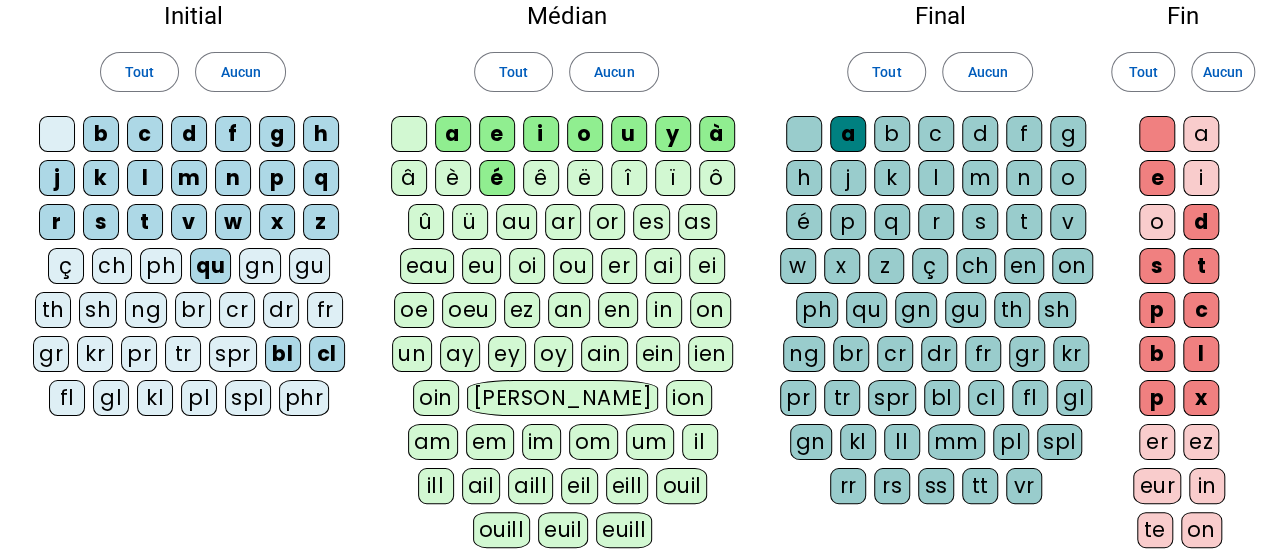 click 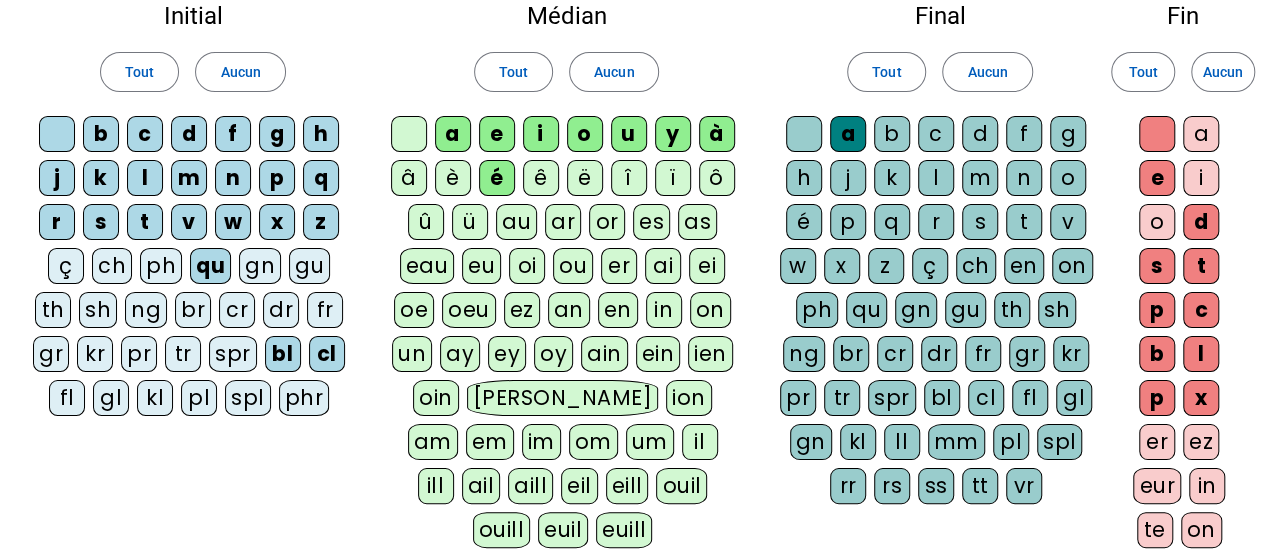 click 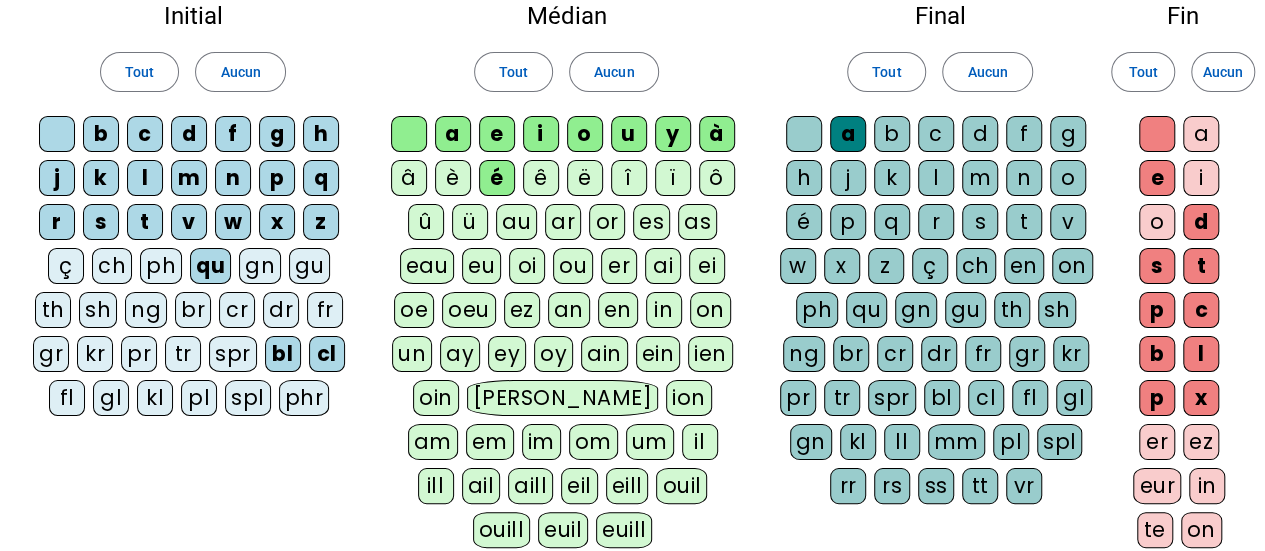 click 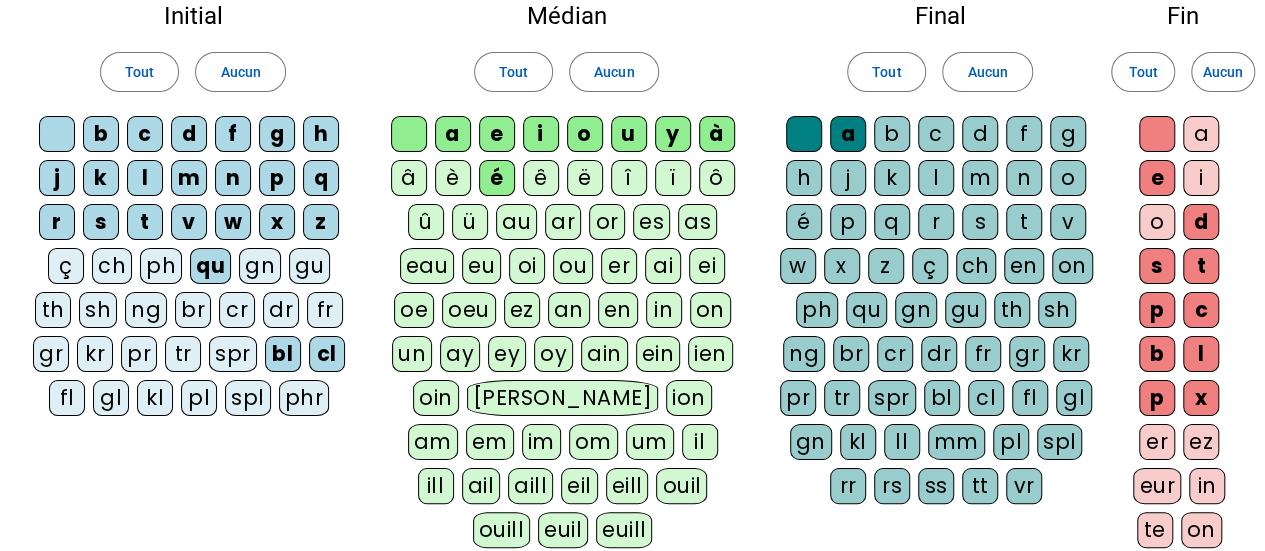 click on "b" 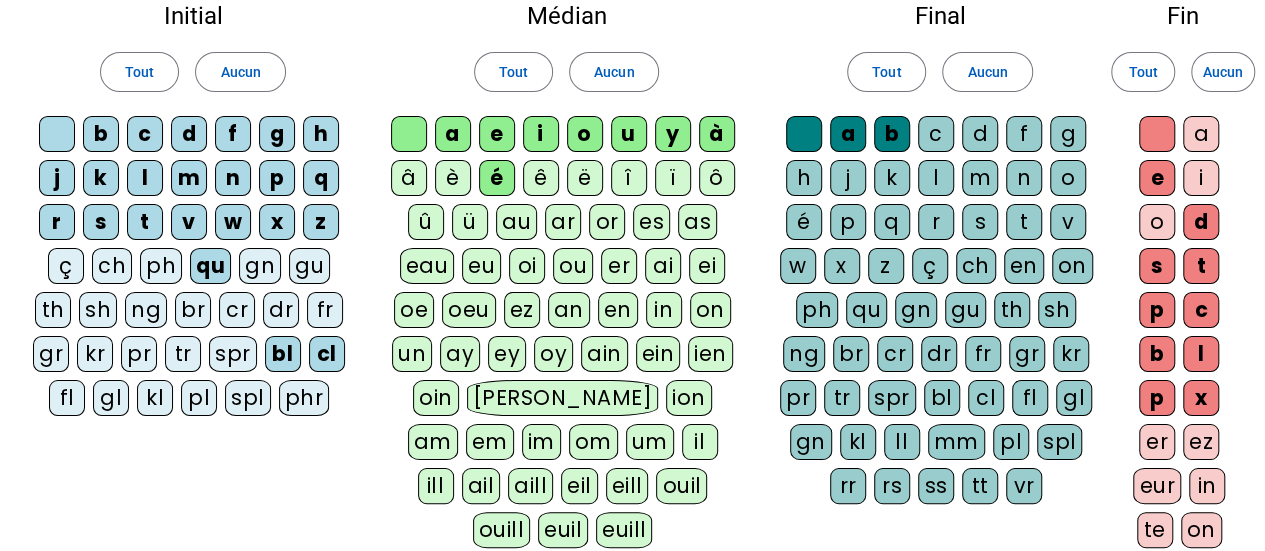 click on "c" 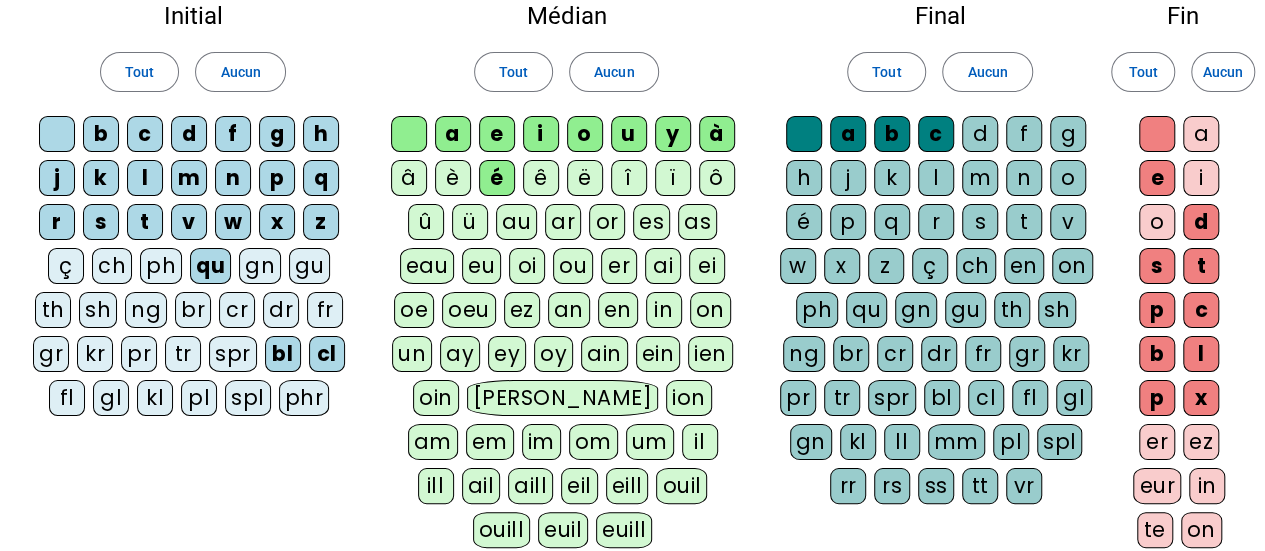 click on "d" 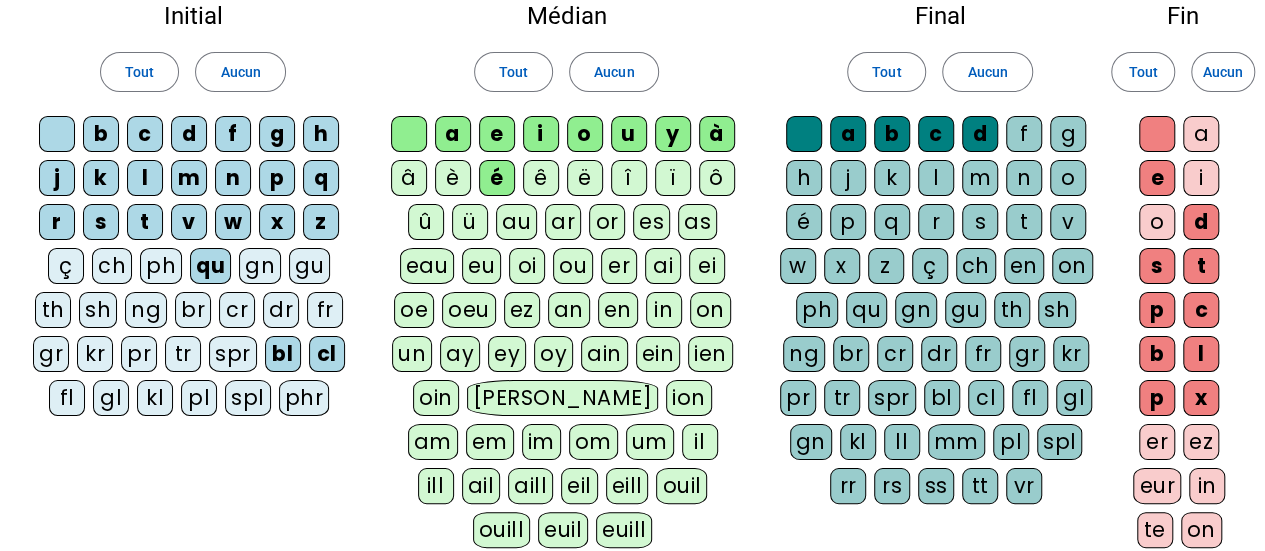 click on "f" 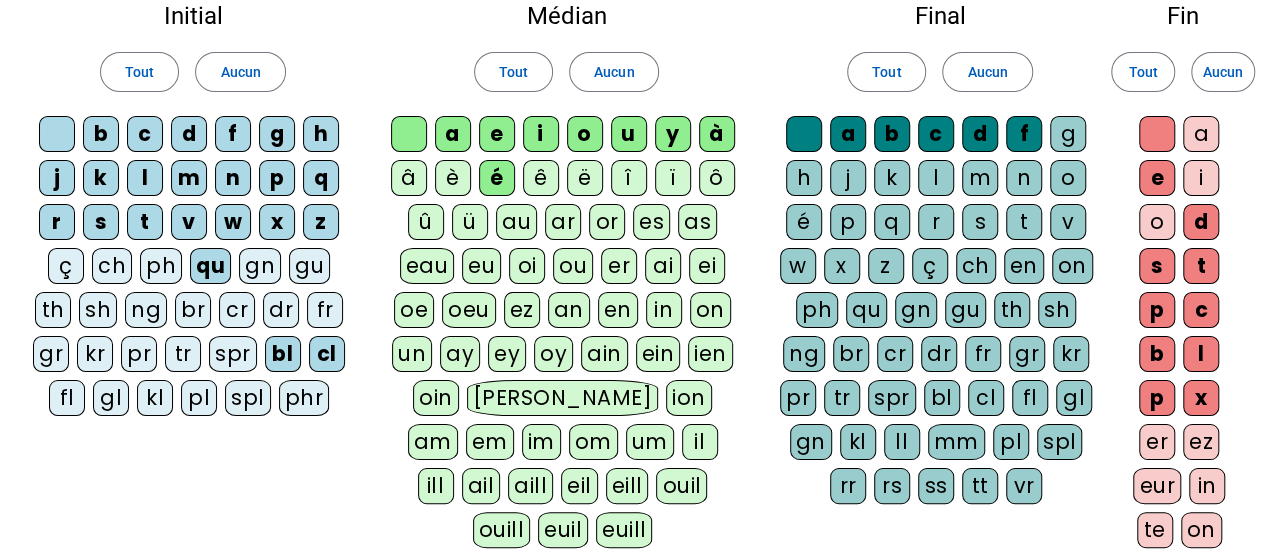 click on "g" 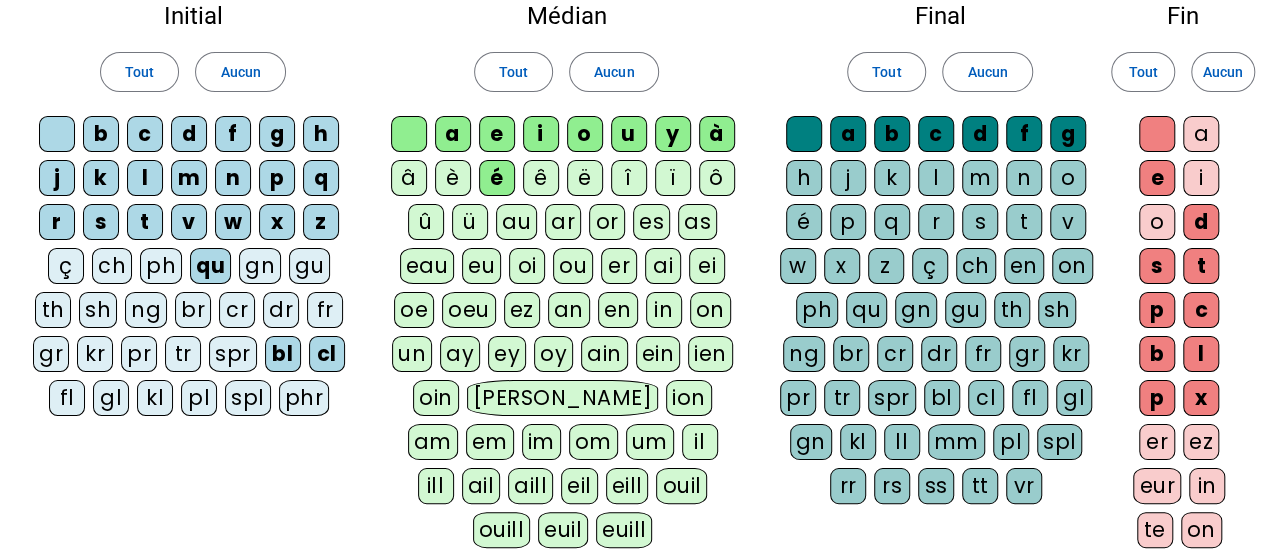click on "o" 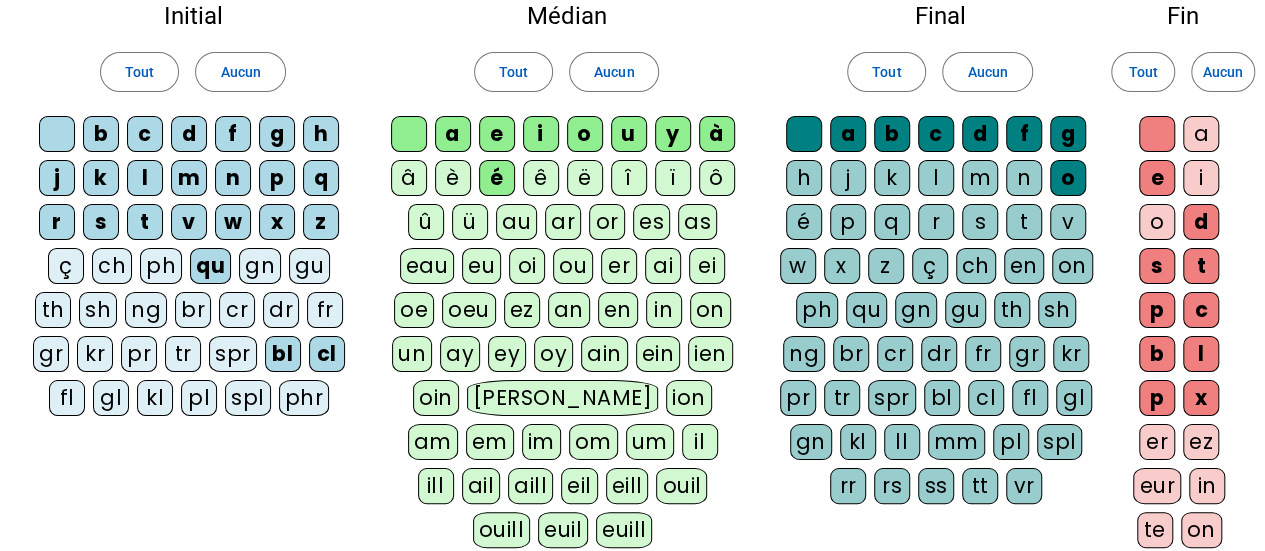 click on "n" 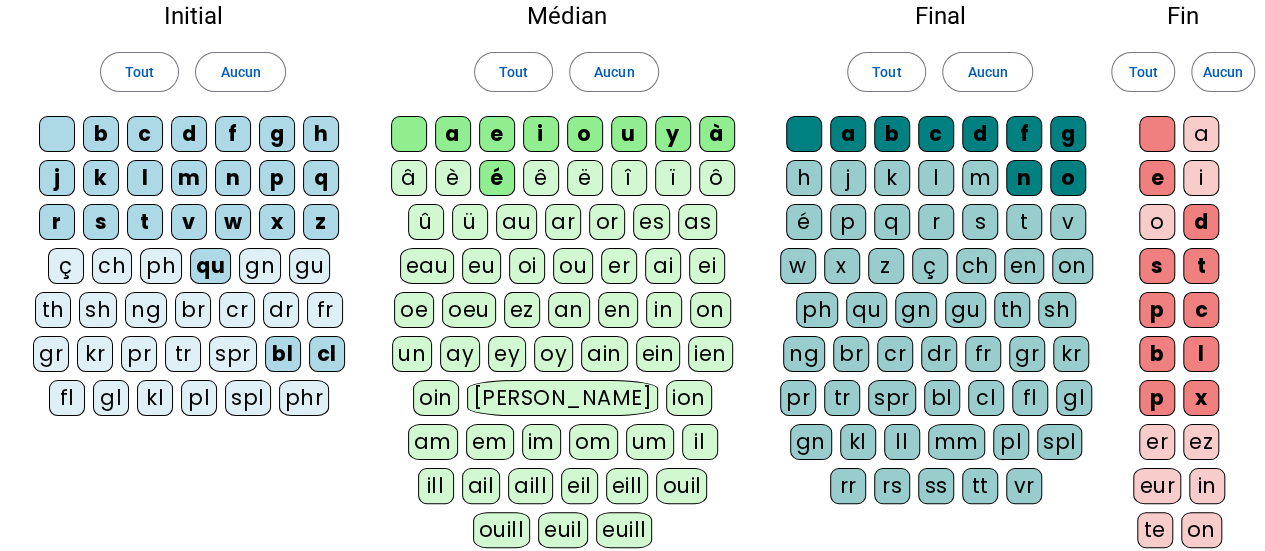 click on "m" 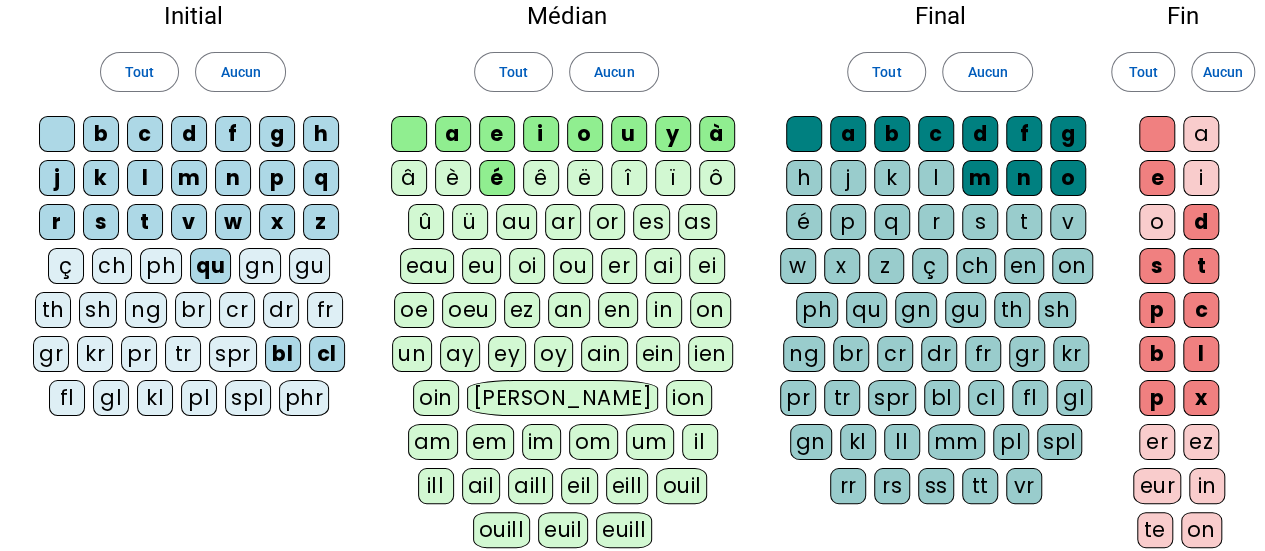 click on "l" 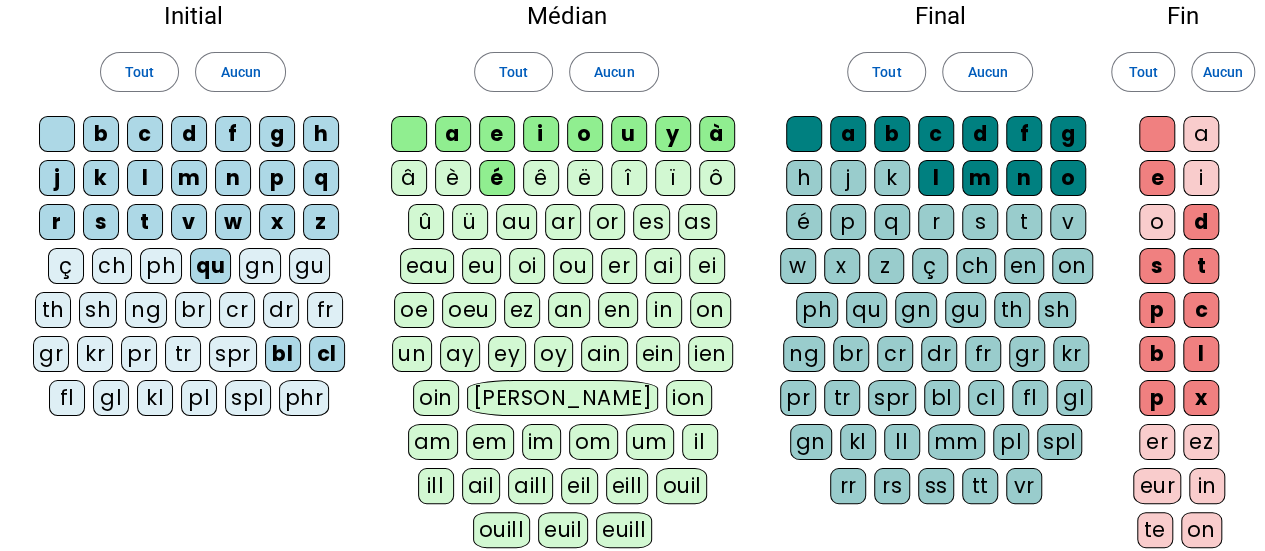 click on "k" 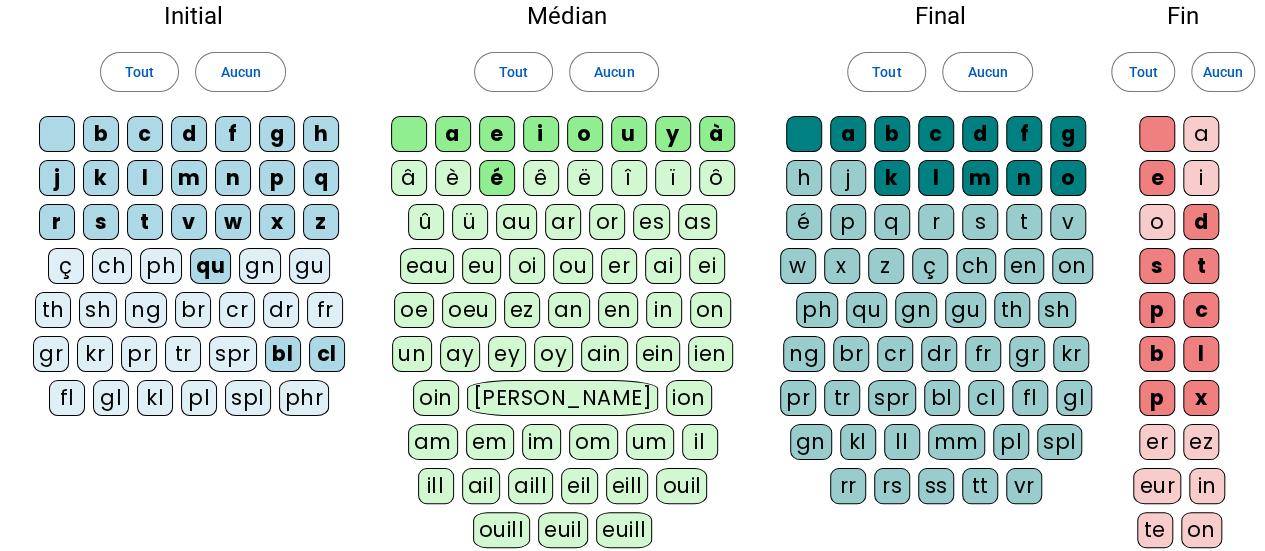 click on "j" 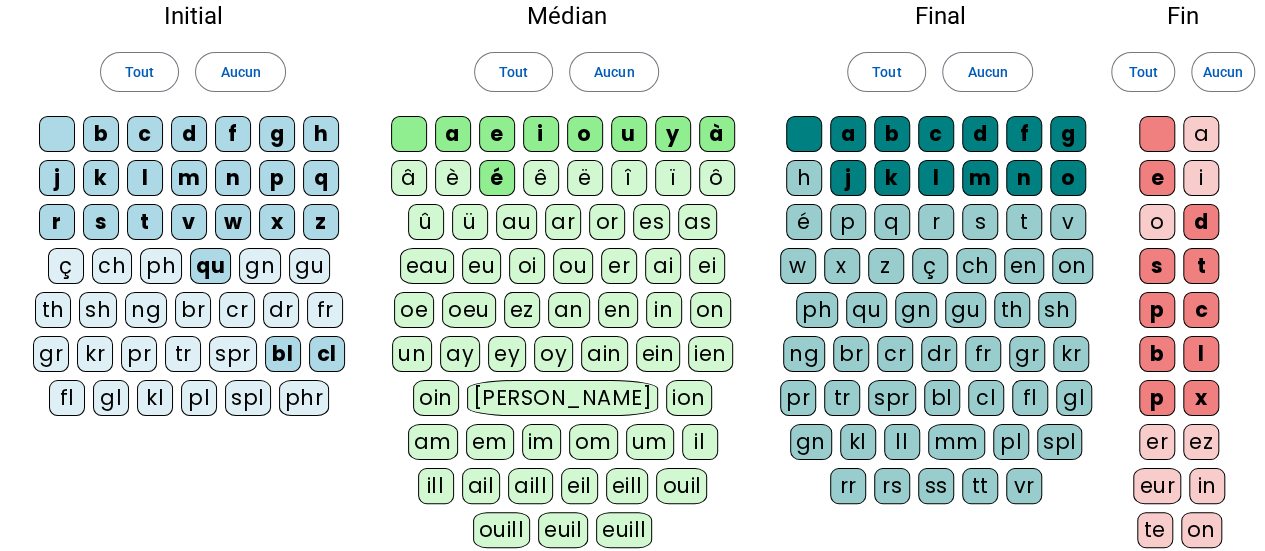 click on "h" 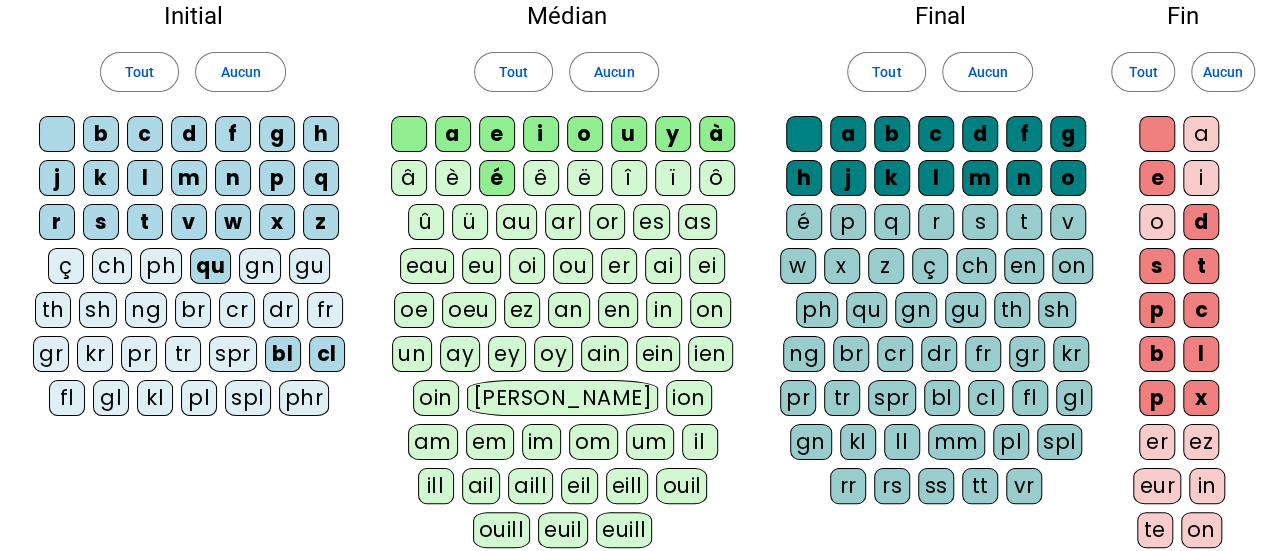 click on "é" 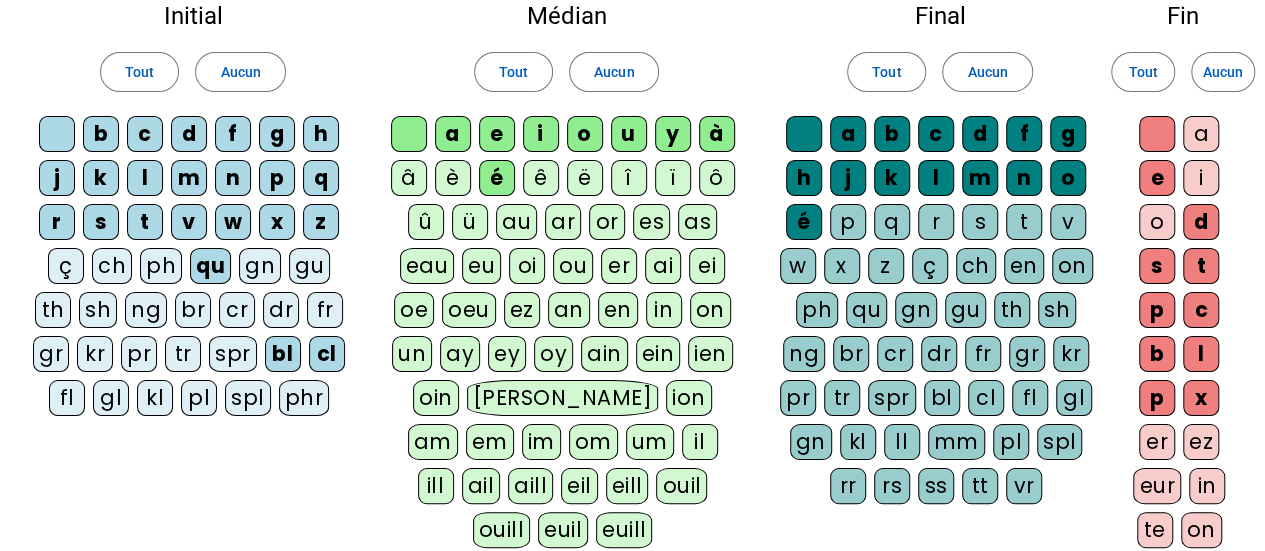 click on "é" 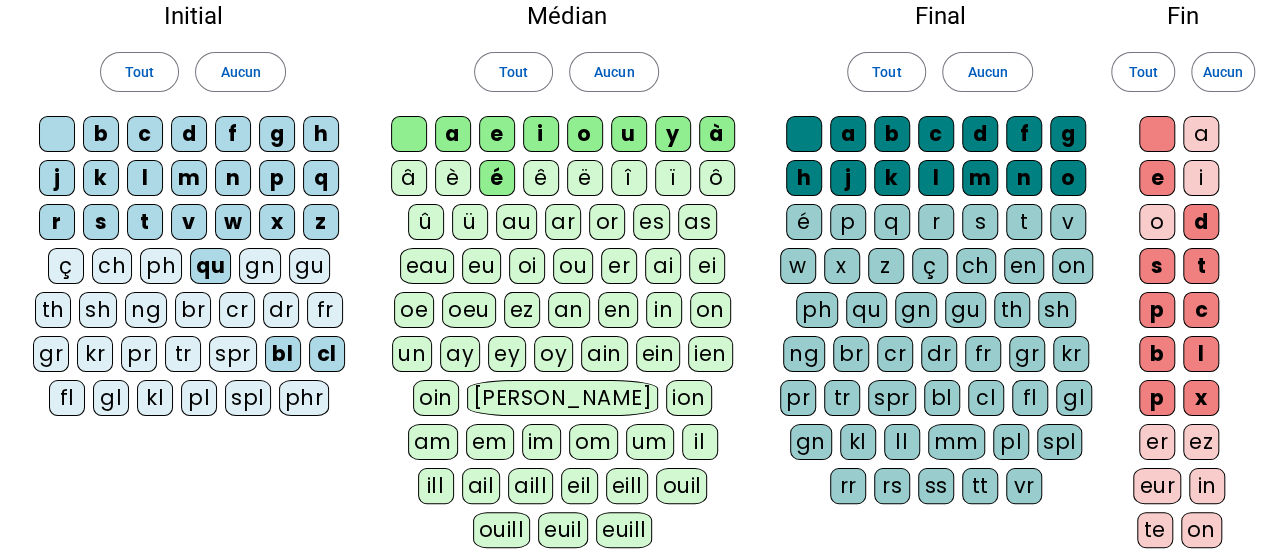 click on "a" 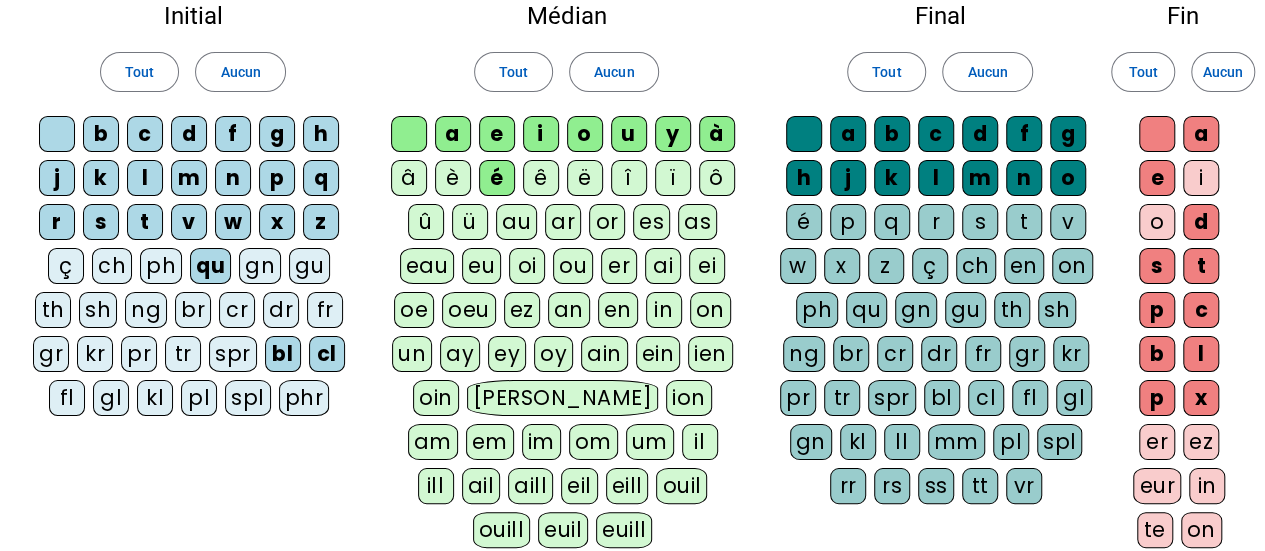 click on "a" 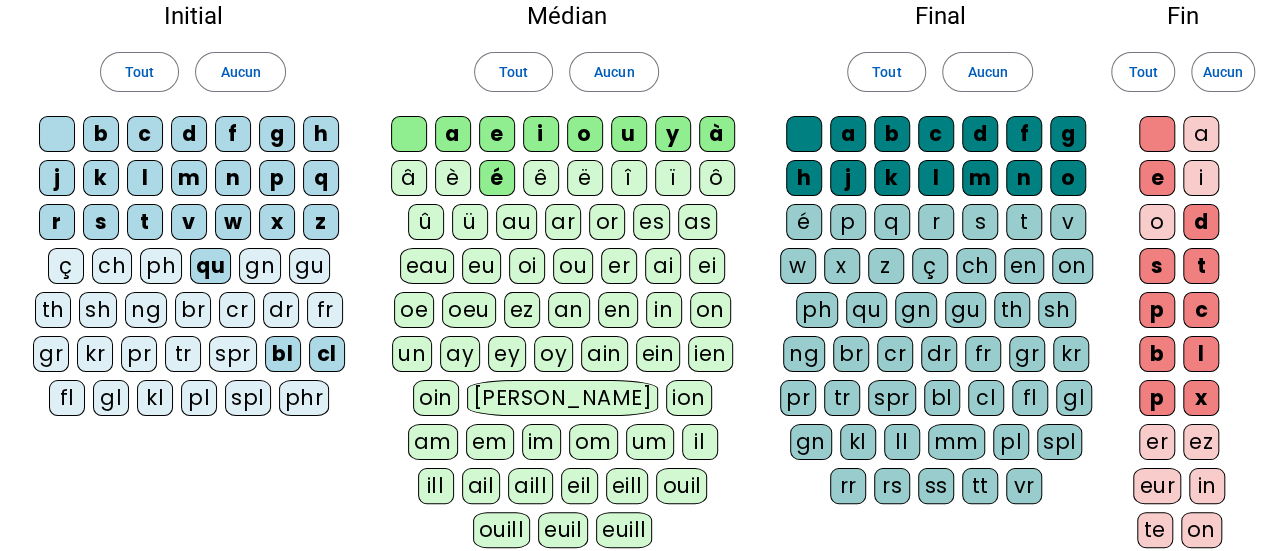 click on "a" 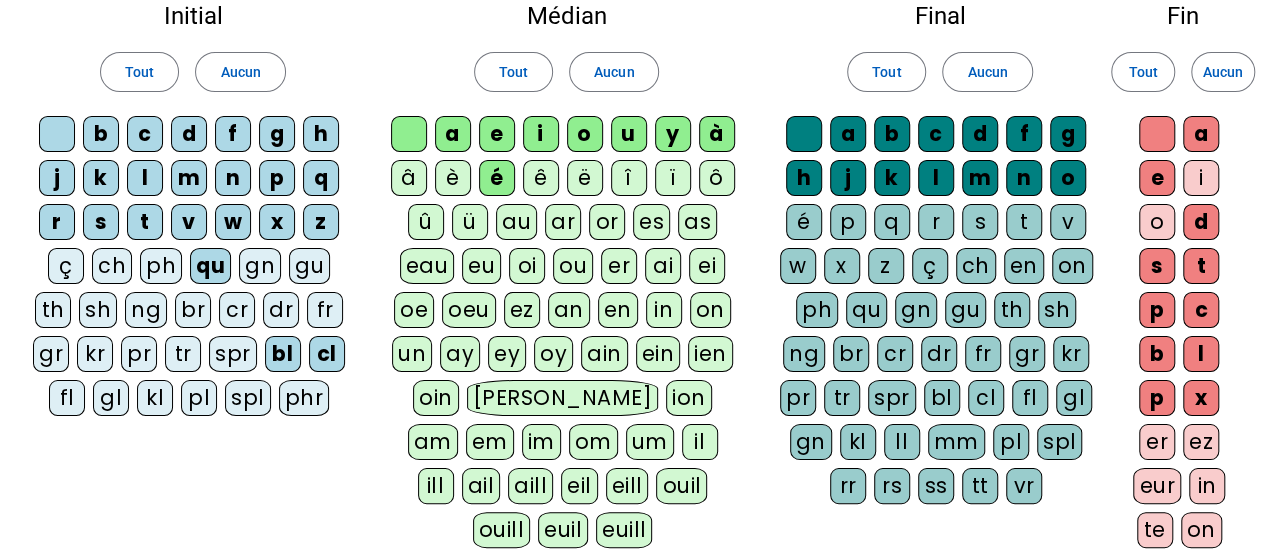 click on "i" 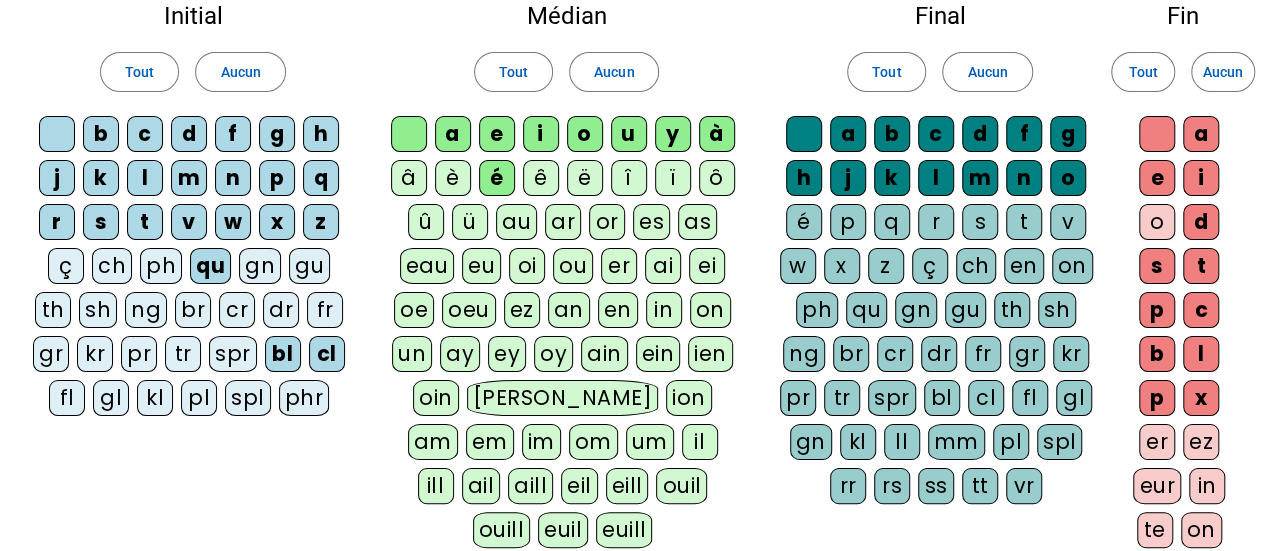click on "o" 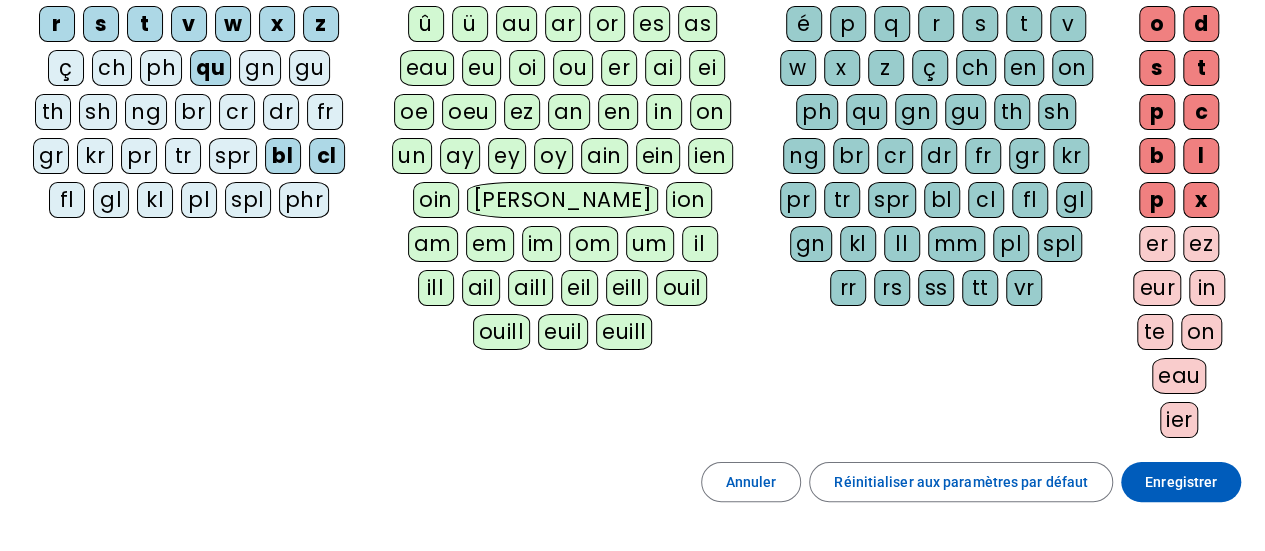 scroll, scrollTop: 348, scrollLeft: 0, axis: vertical 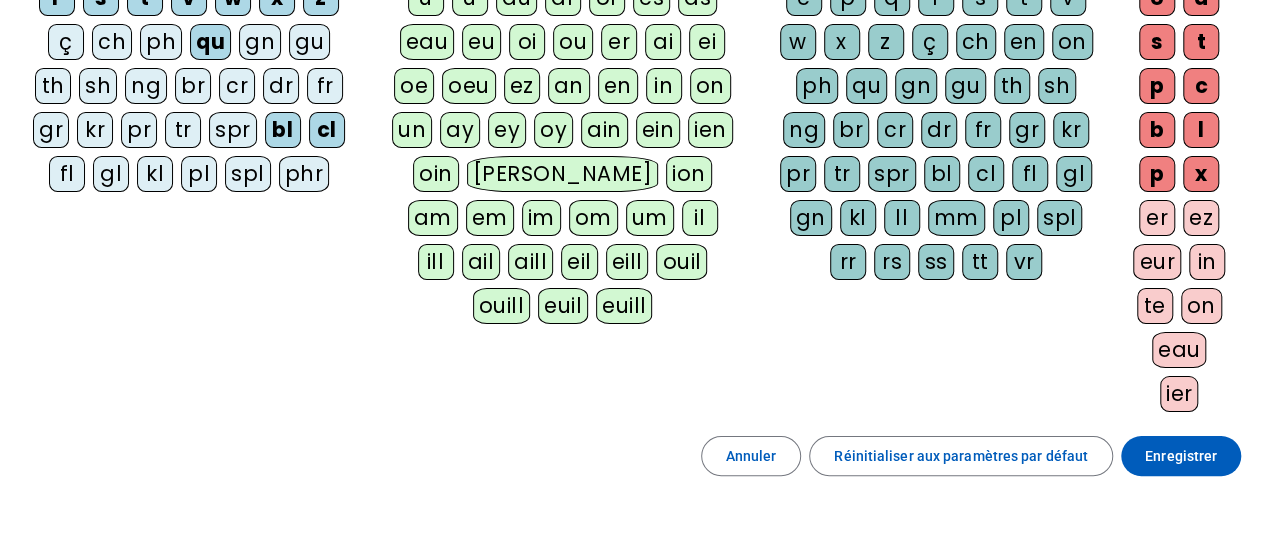 click on "eau" 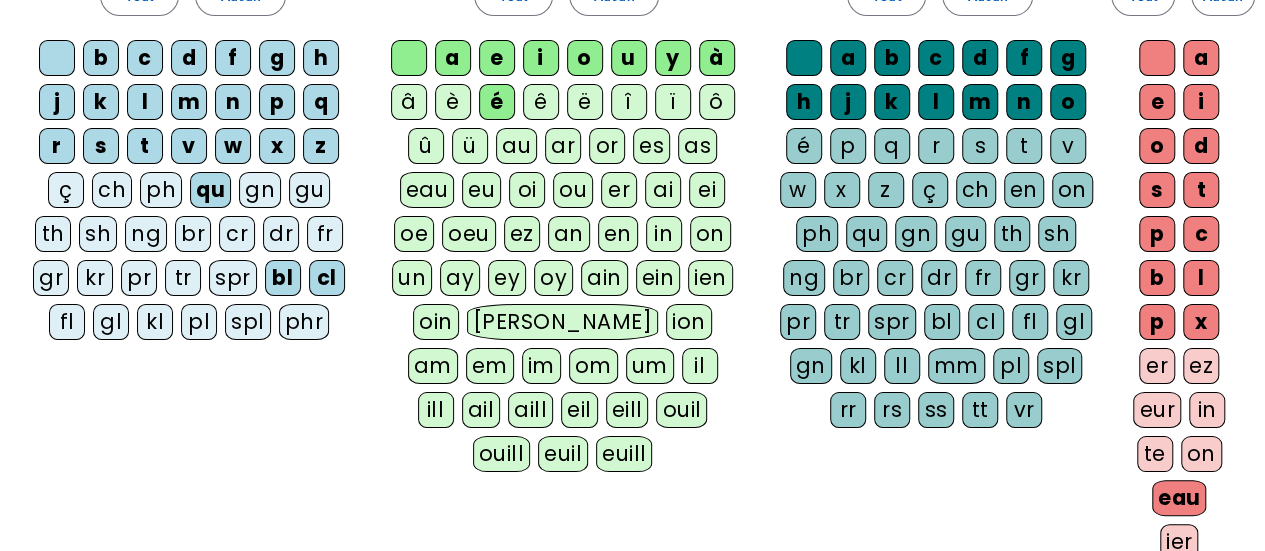 scroll, scrollTop: 199, scrollLeft: 0, axis: vertical 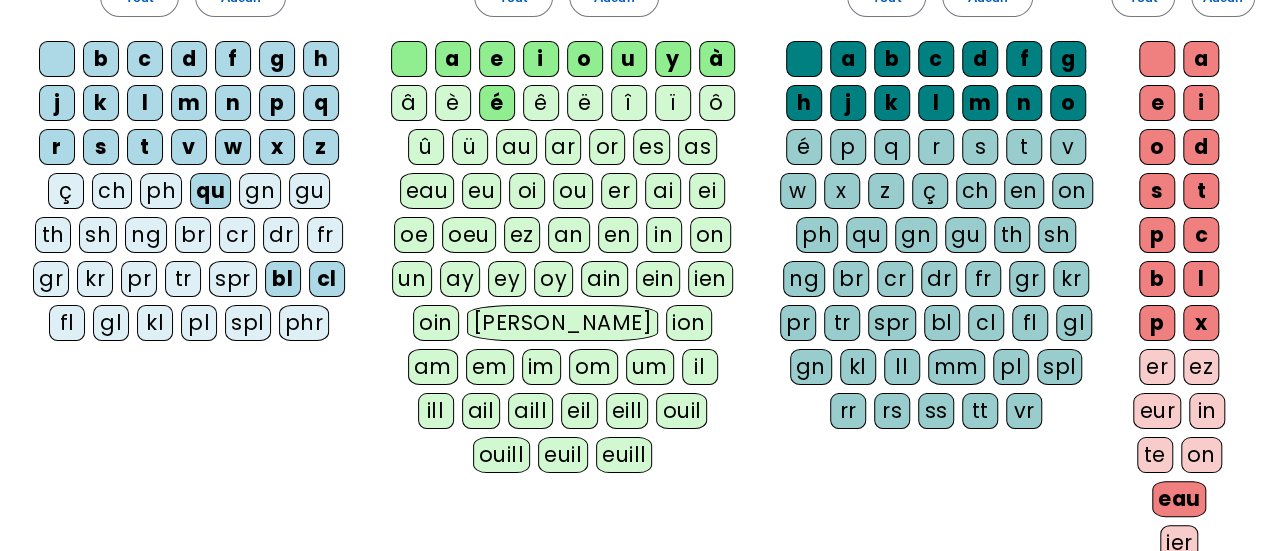 click on "p" 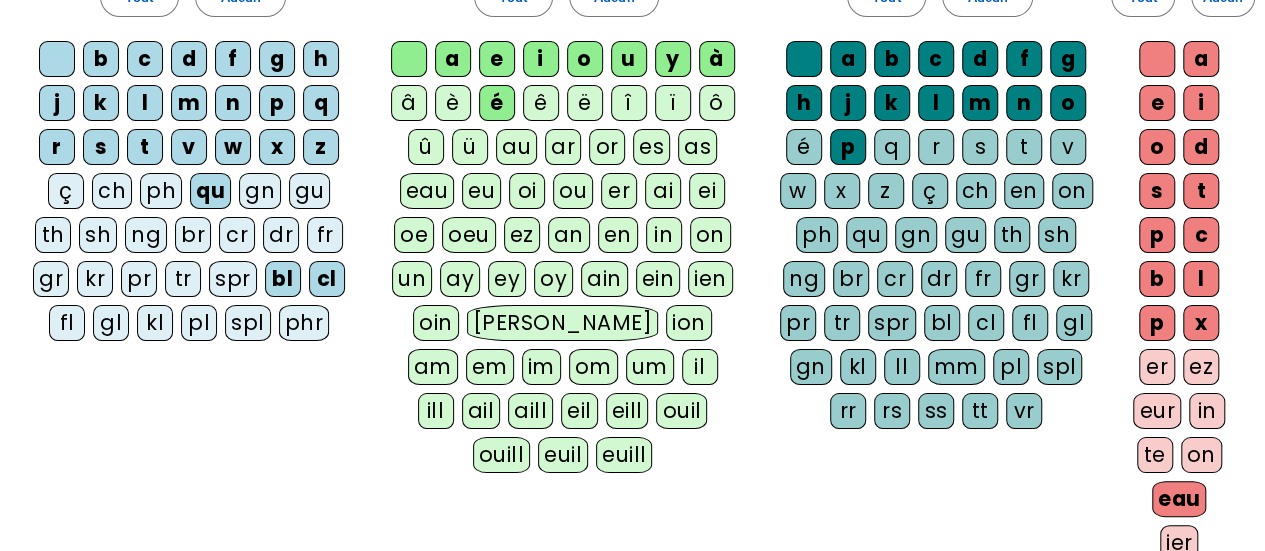 click on "q" 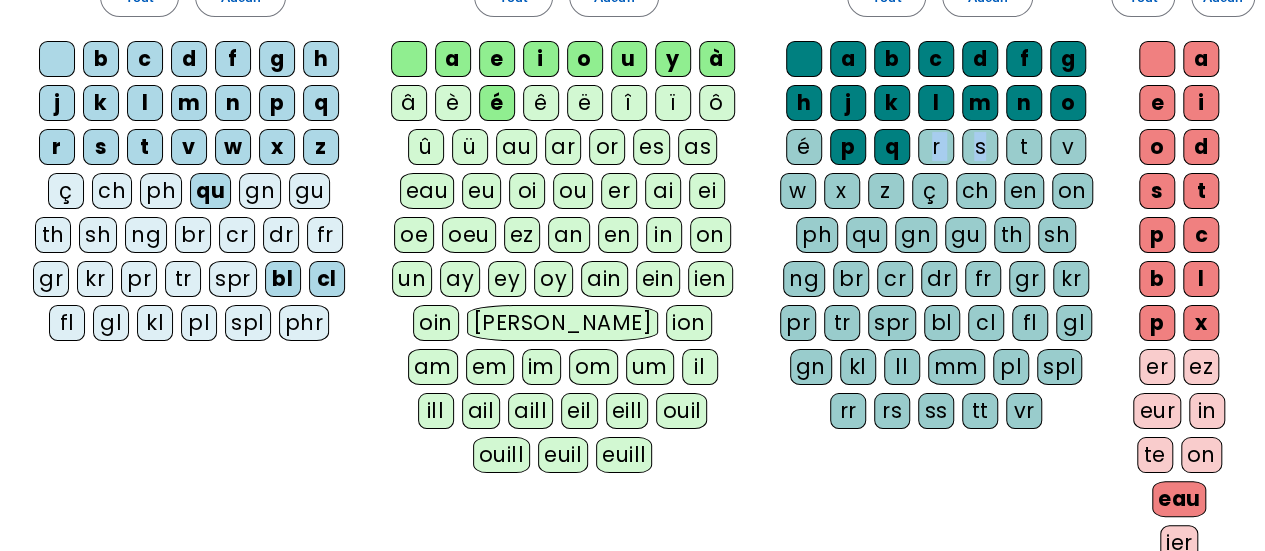 drag, startPoint x: 930, startPoint y: 143, endPoint x: 986, endPoint y: 140, distance: 56.0803 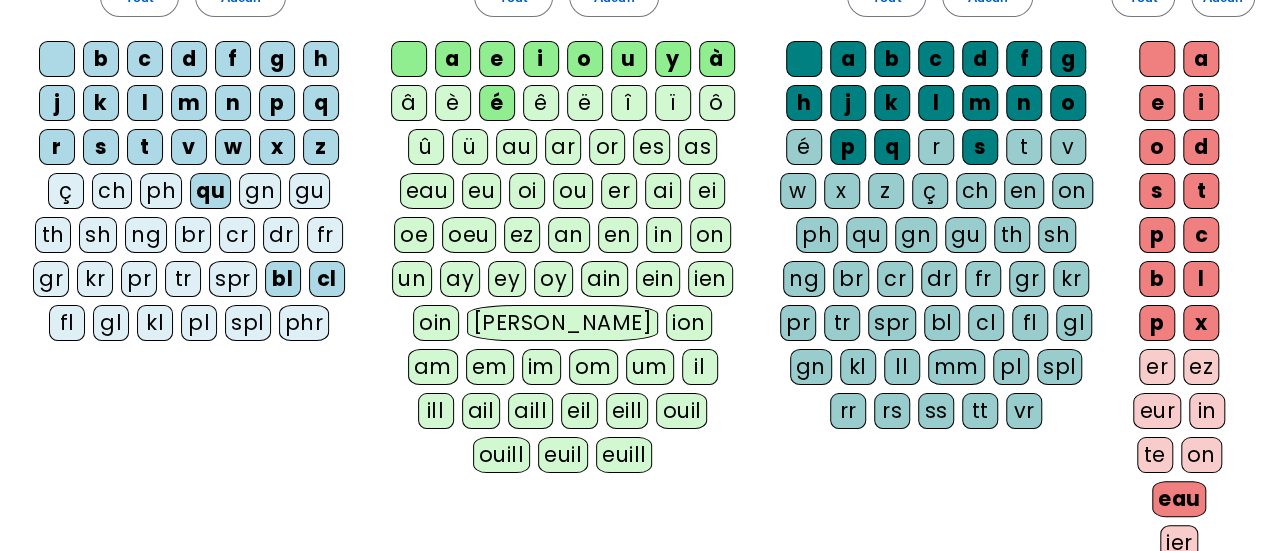 click on "r" 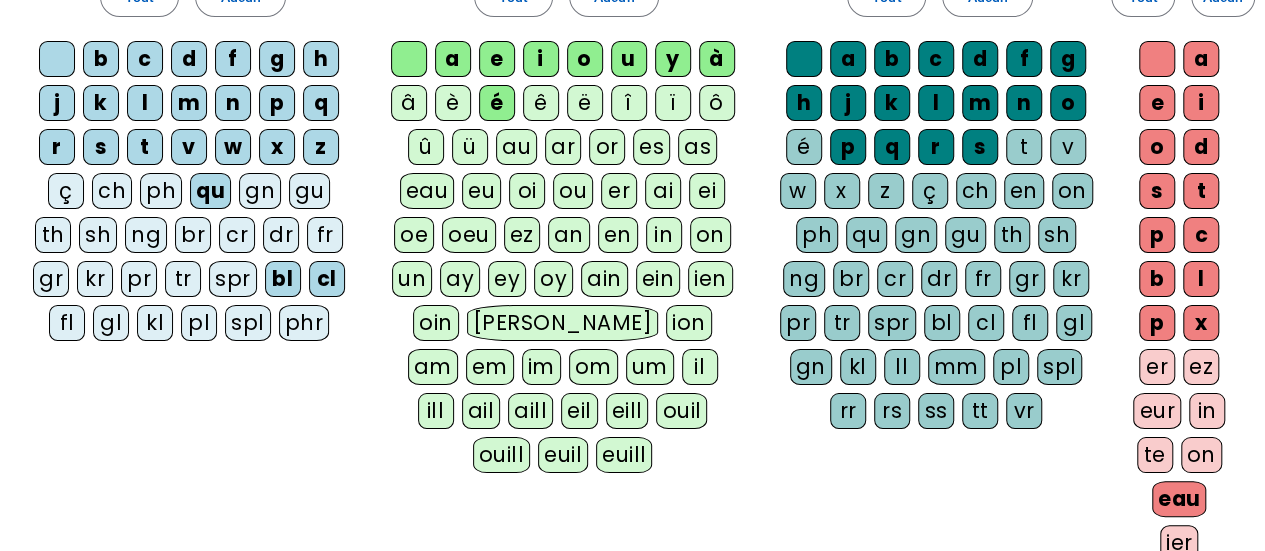 click on "t" 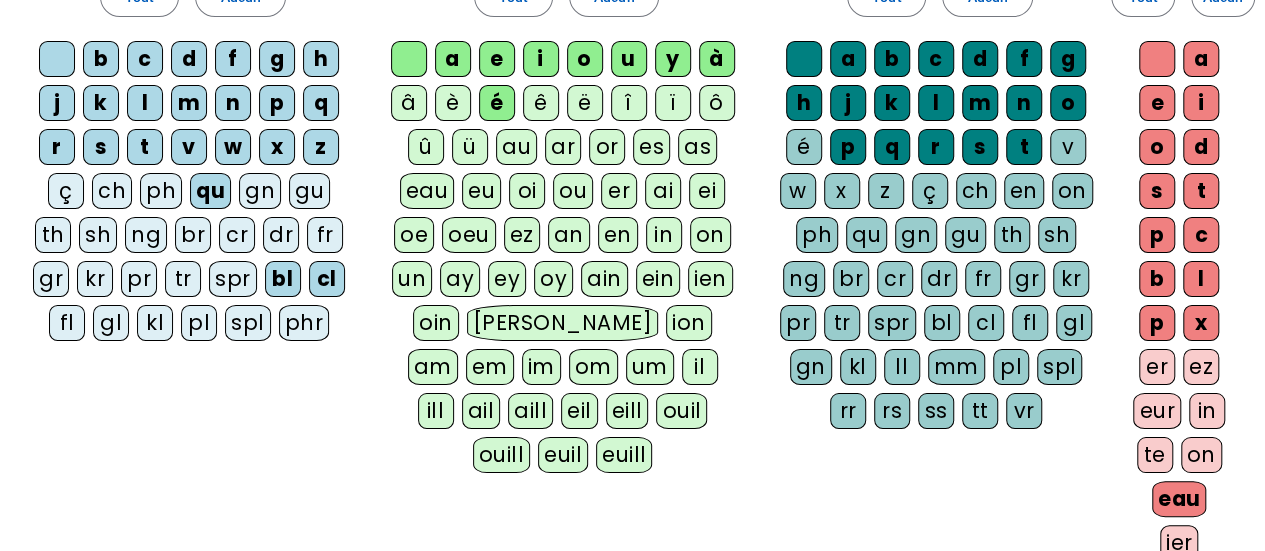 click on "v" 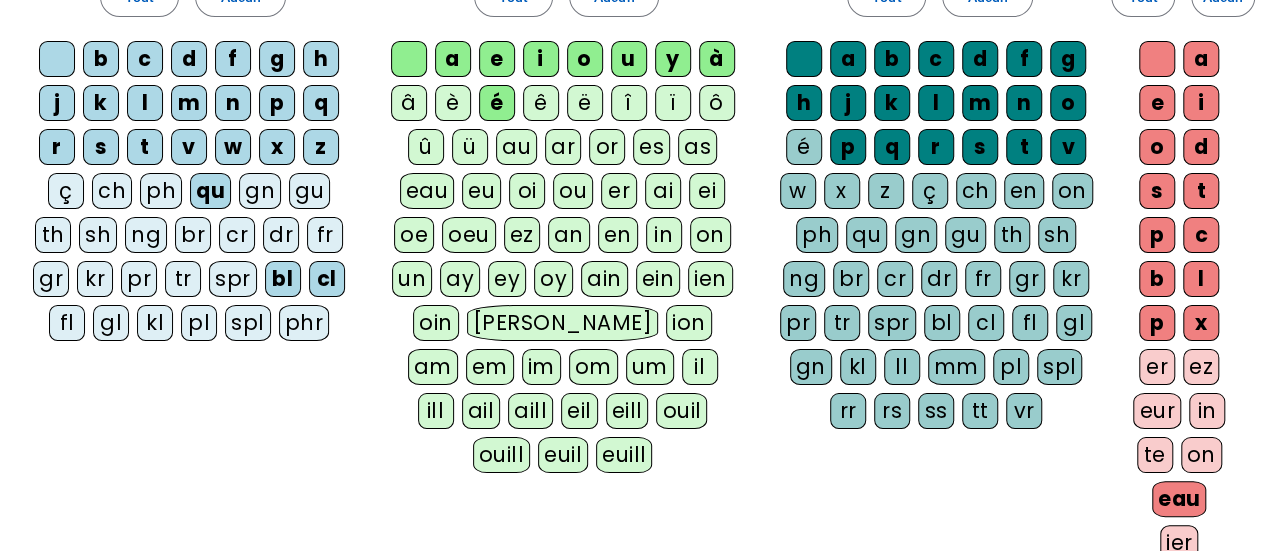 click on "é" 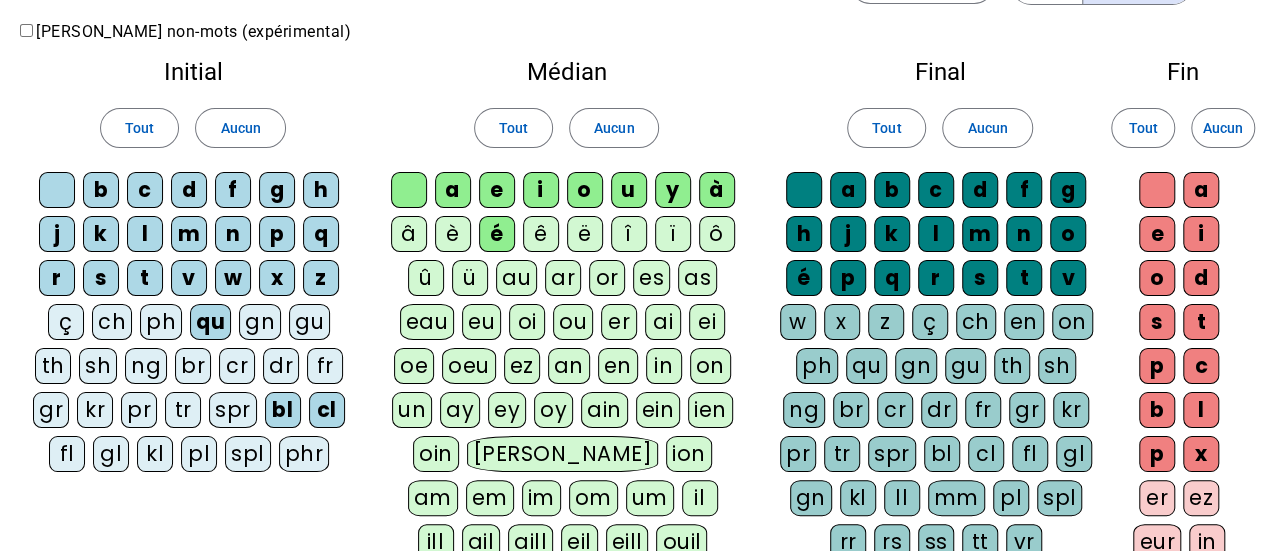 scroll, scrollTop: 53, scrollLeft: 0, axis: vertical 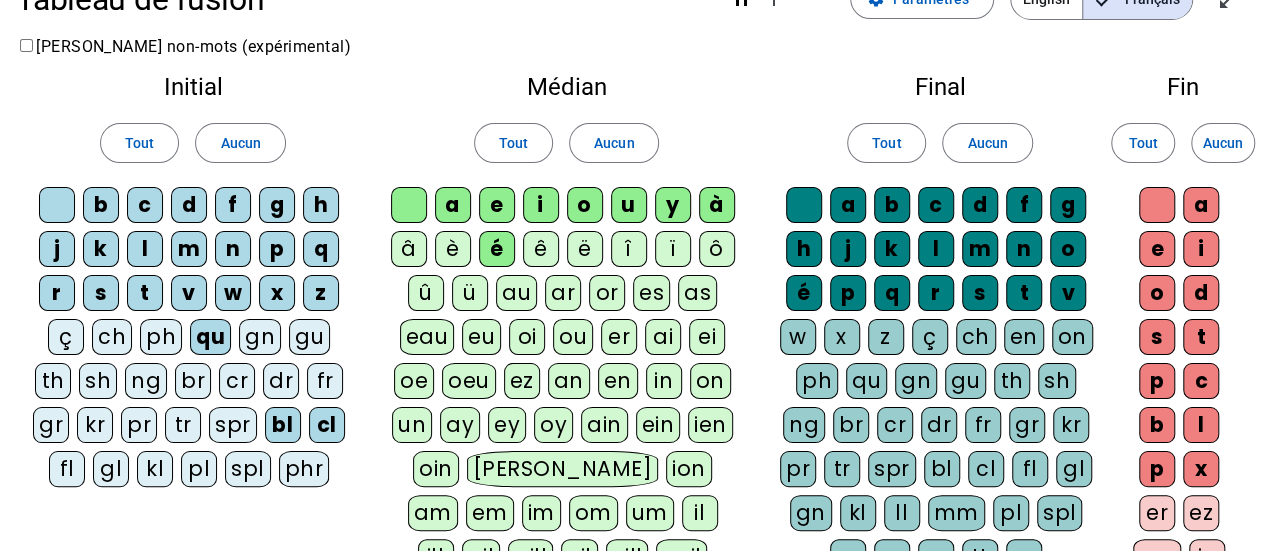 click on "au" 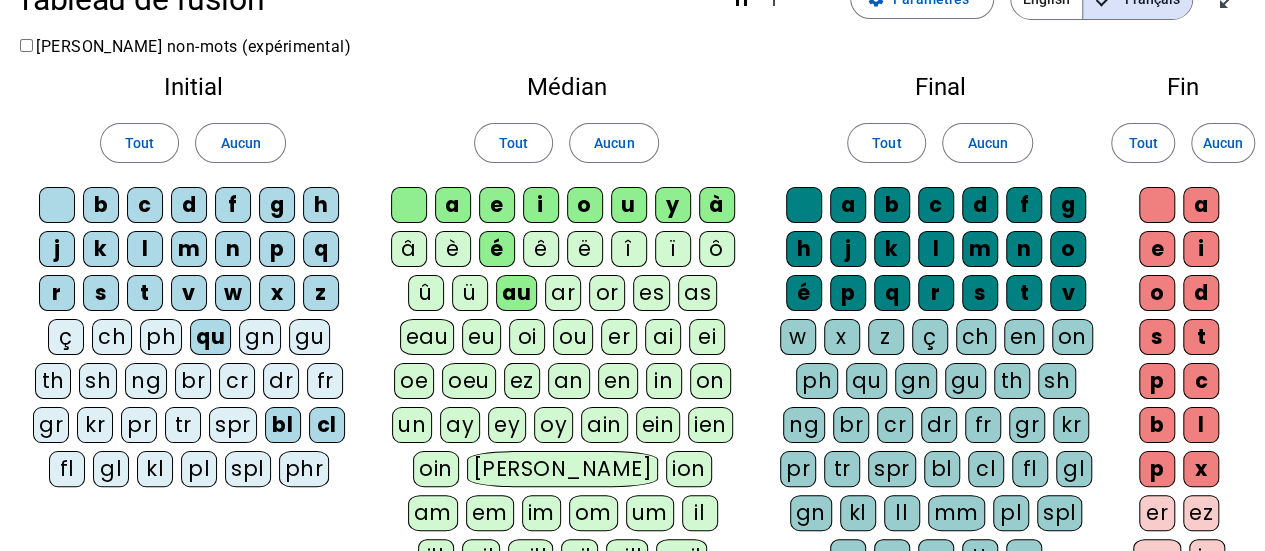 click on "eau" 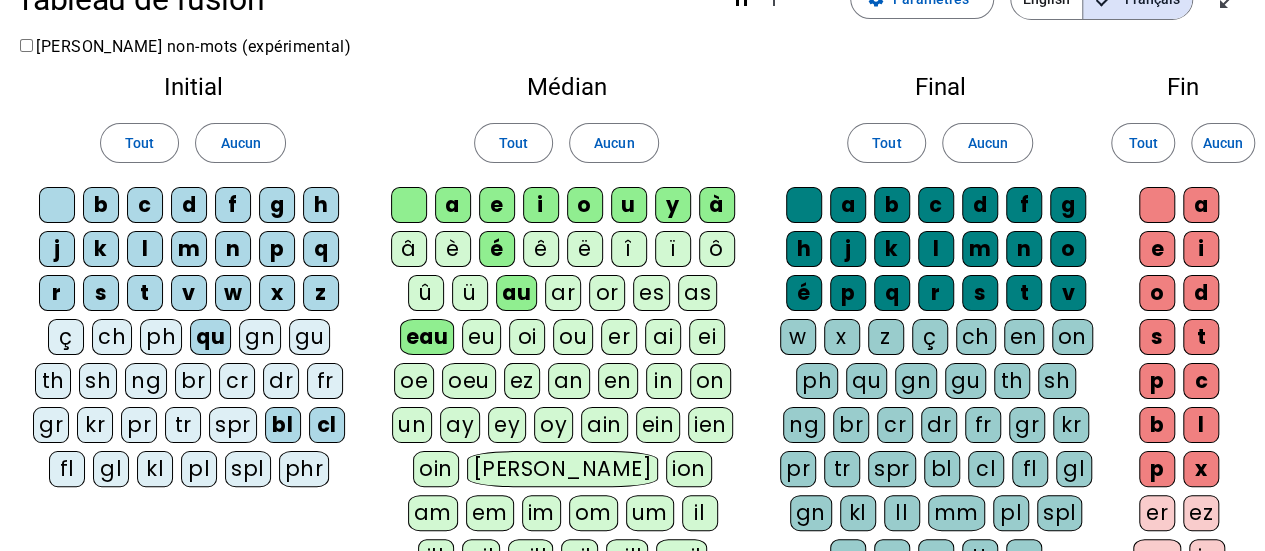 click on "ou" 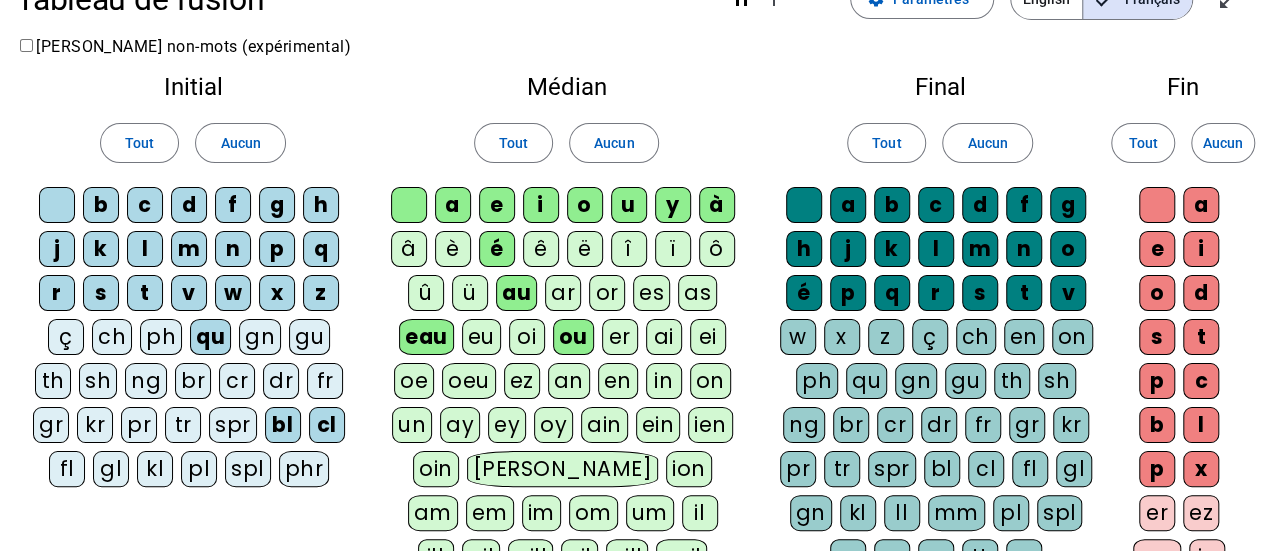 click on "oi" 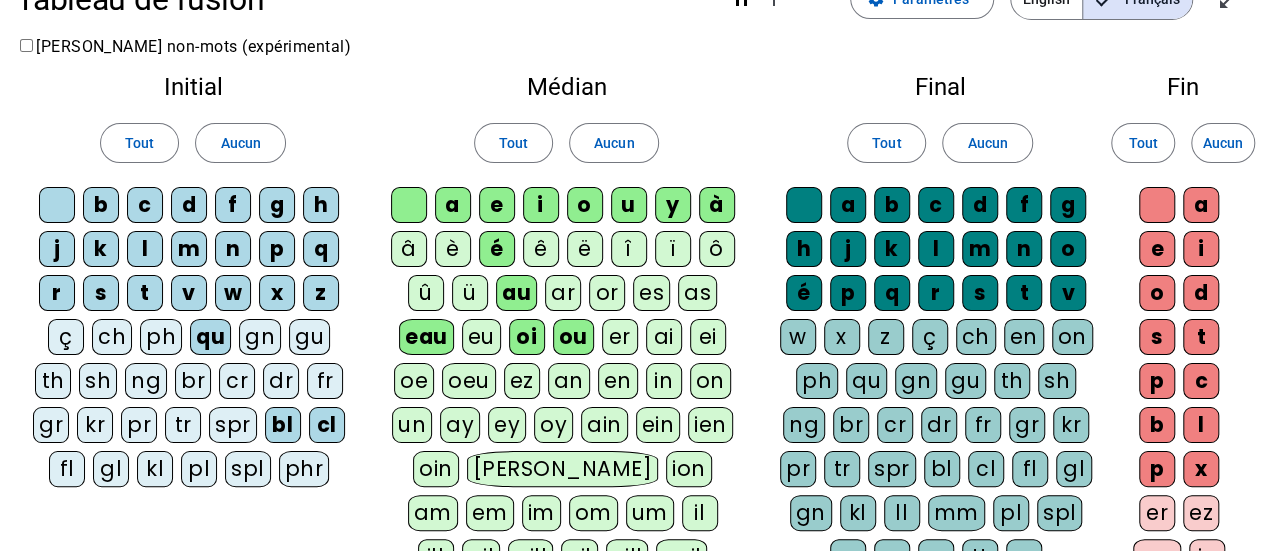 click on "ch" 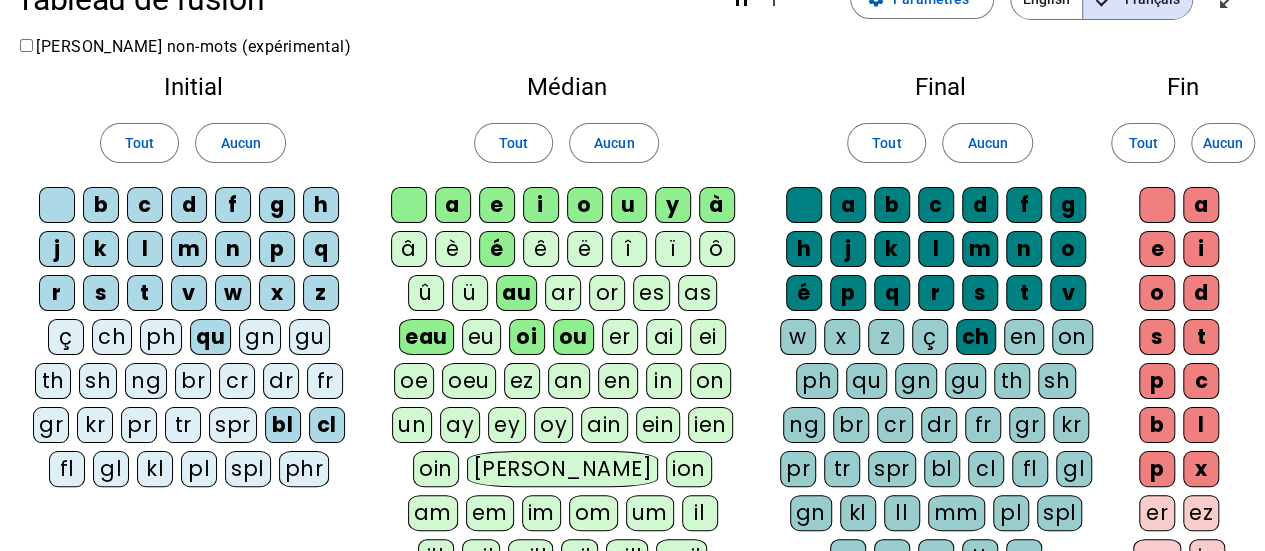click on "qu" 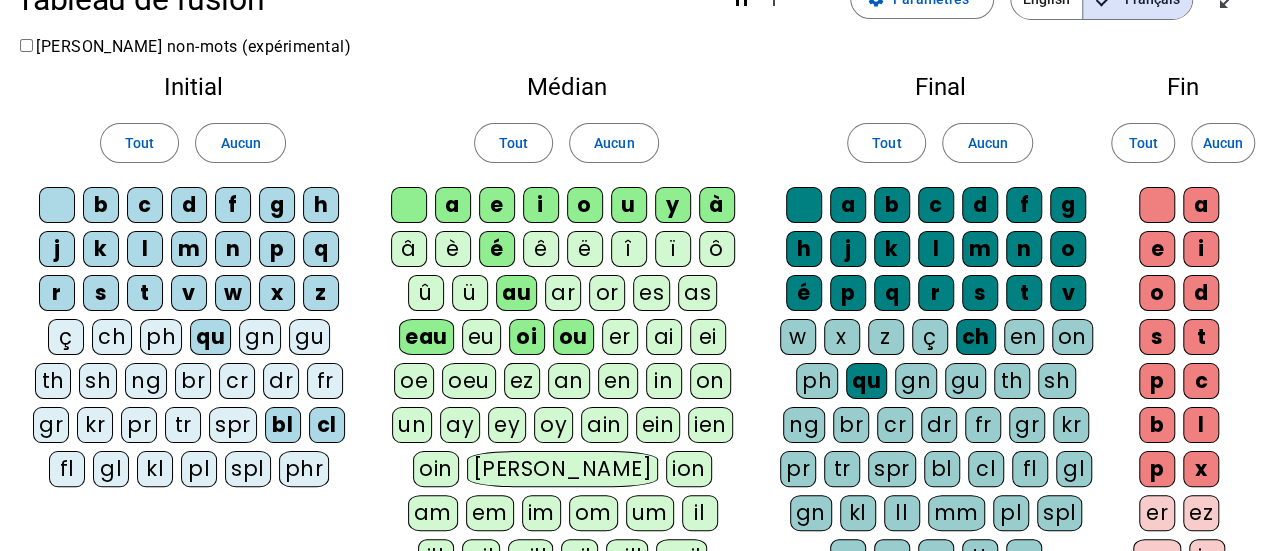 click on "x" 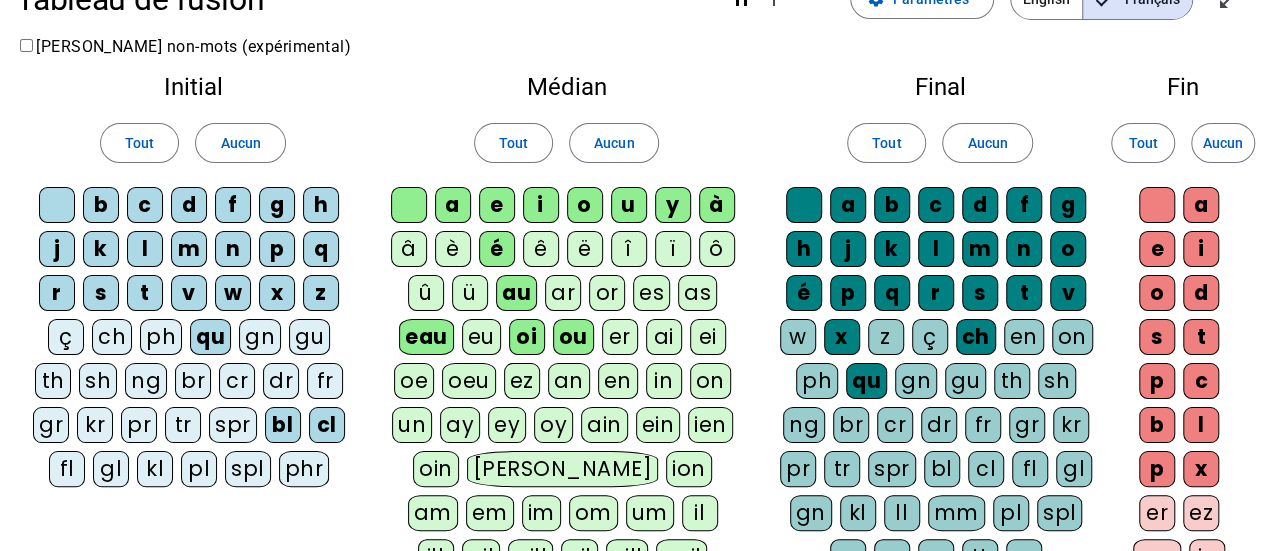 click on "z" 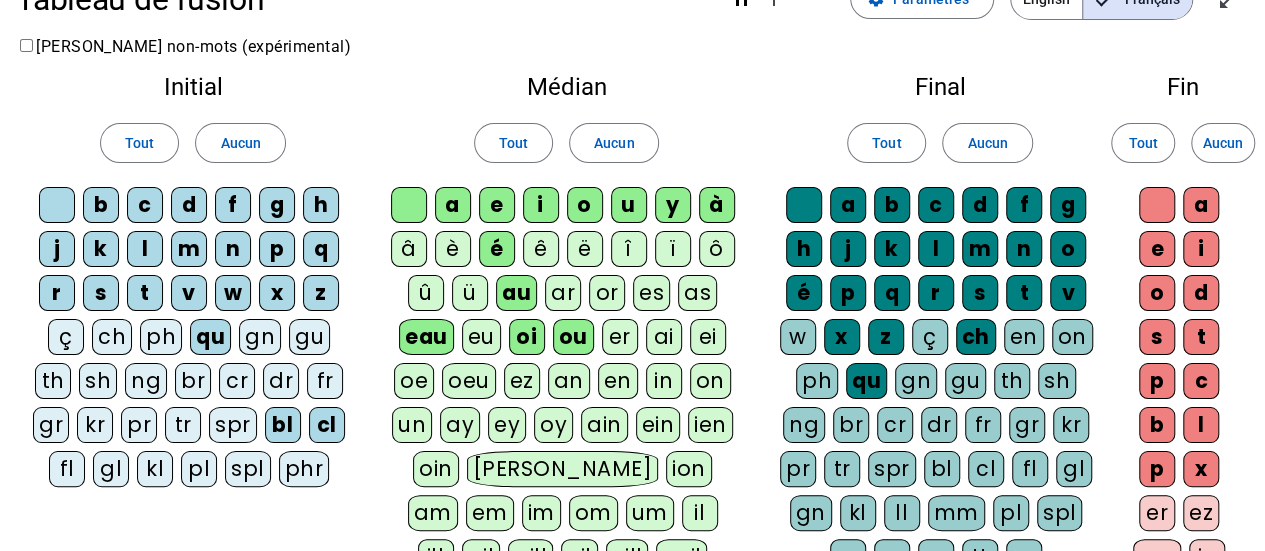 click on "w" 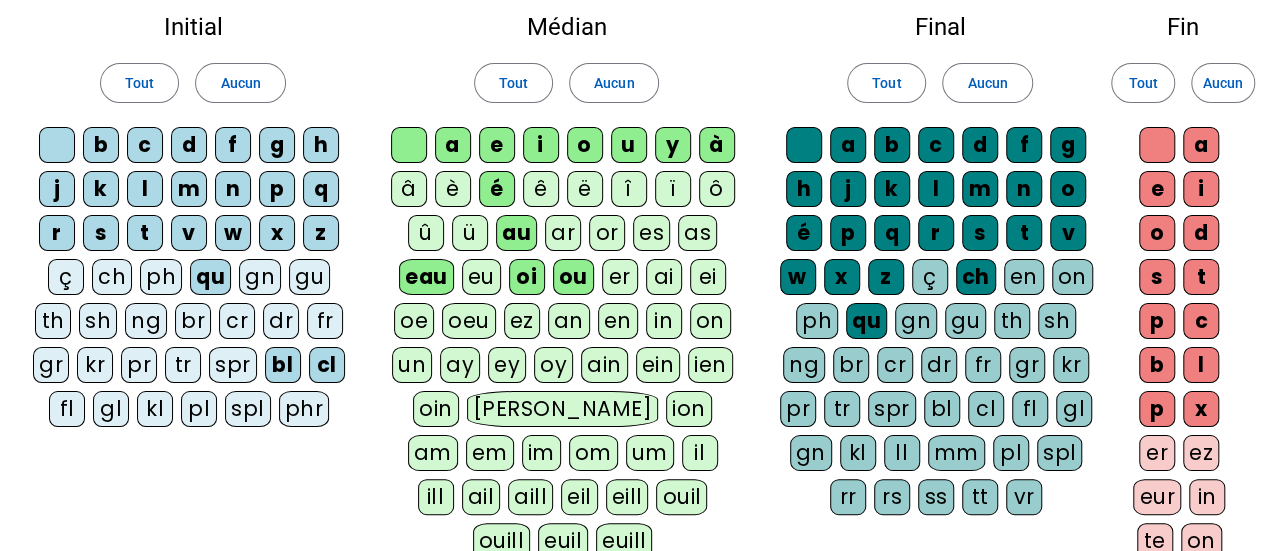scroll, scrollTop: 117, scrollLeft: 0, axis: vertical 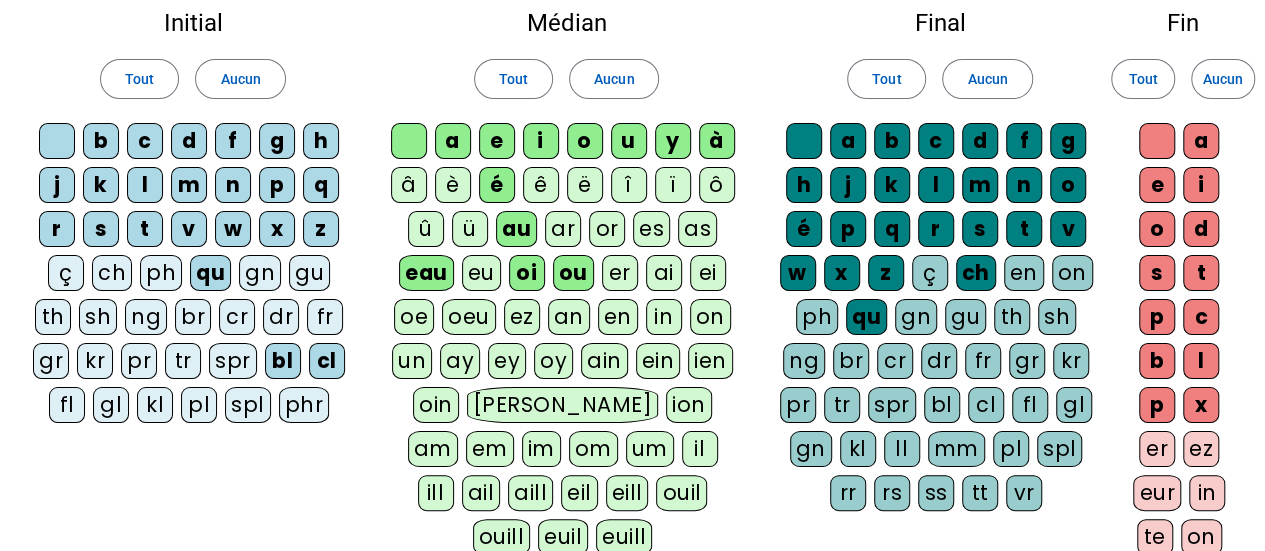 click on "mm" 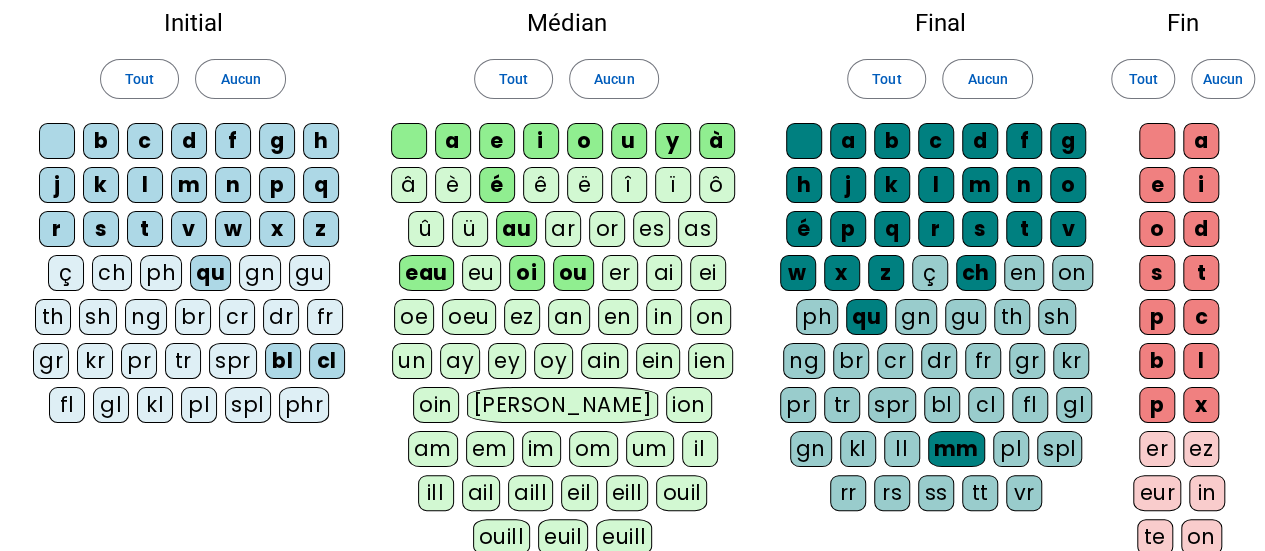 click on "mm" 